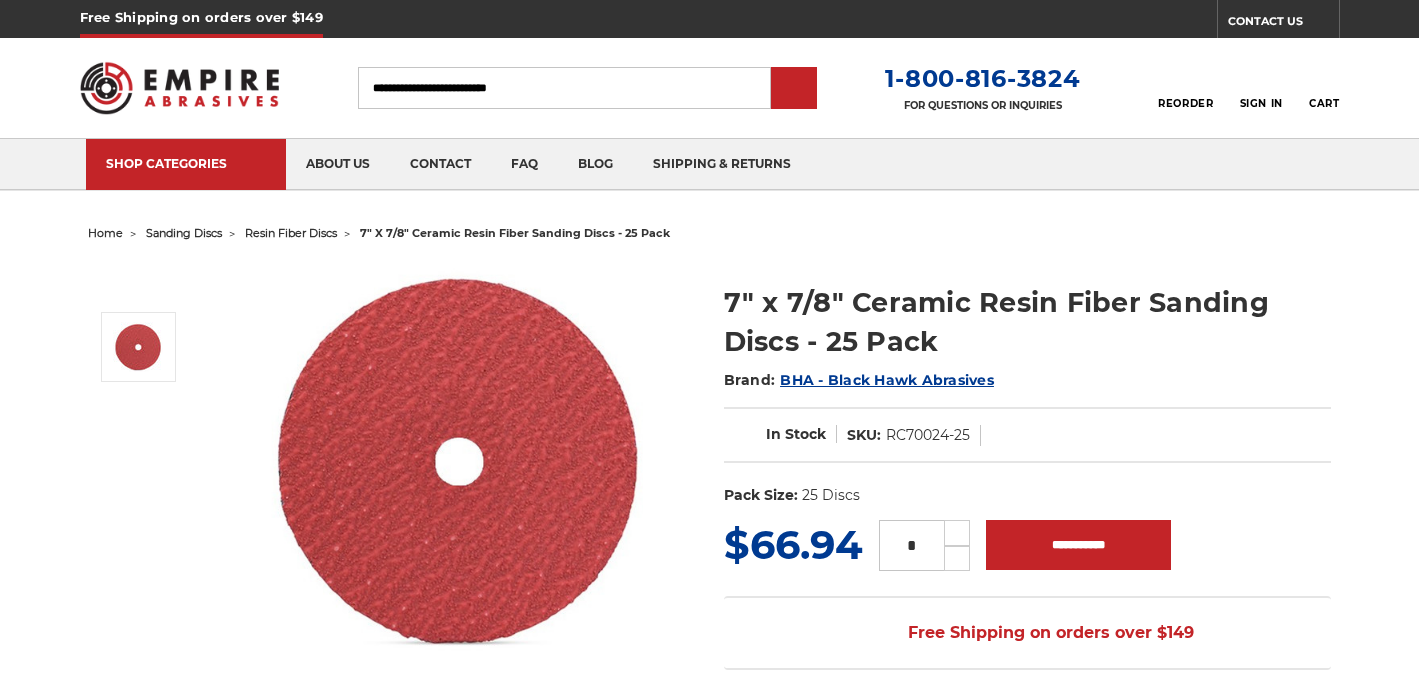 scroll, scrollTop: 0, scrollLeft: 0, axis: both 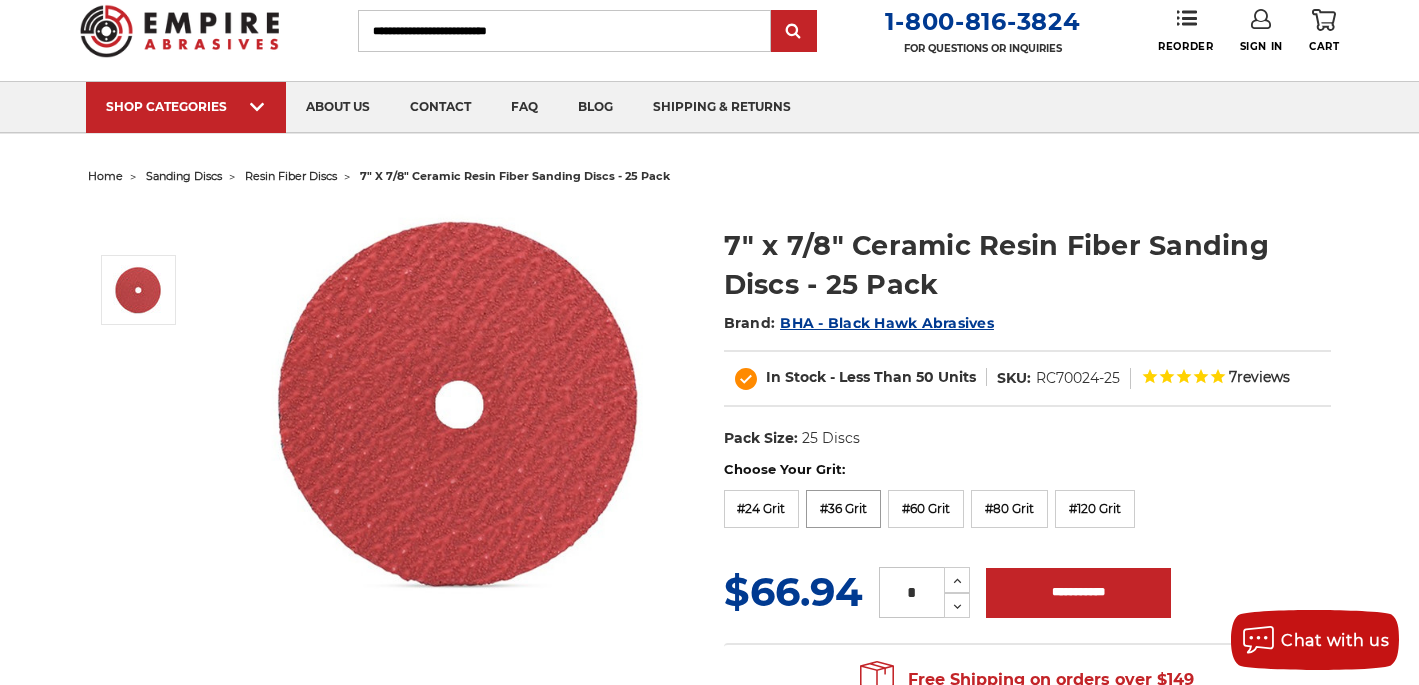 click on "#36 Grit" at bounding box center (843, 509) 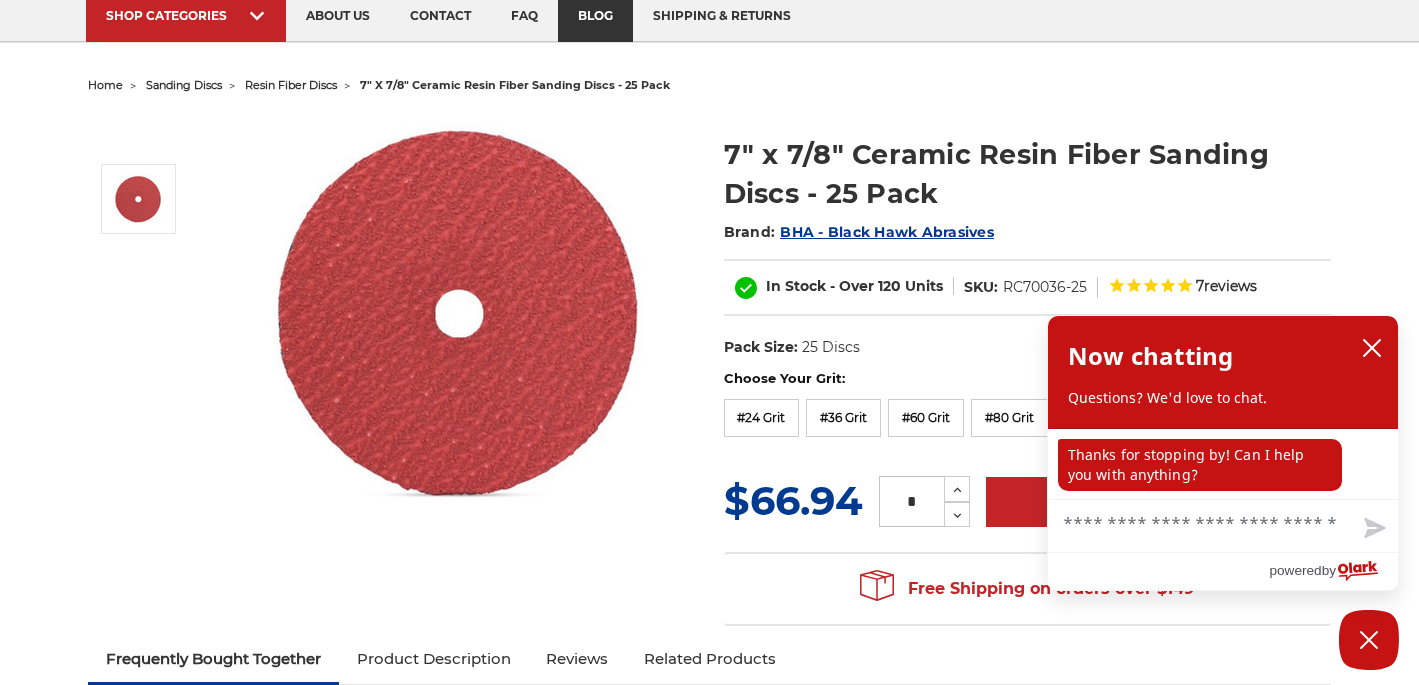 scroll, scrollTop: 0, scrollLeft: 0, axis: both 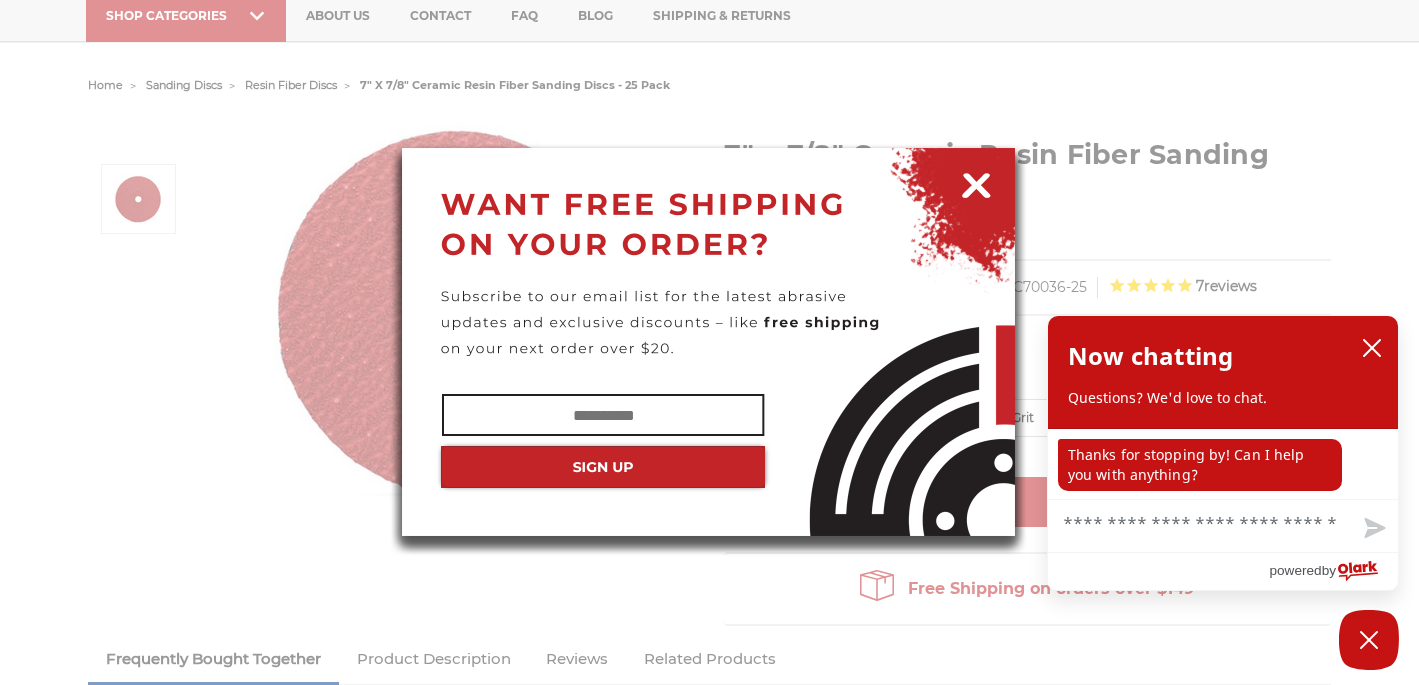 click at bounding box center [976, 182] 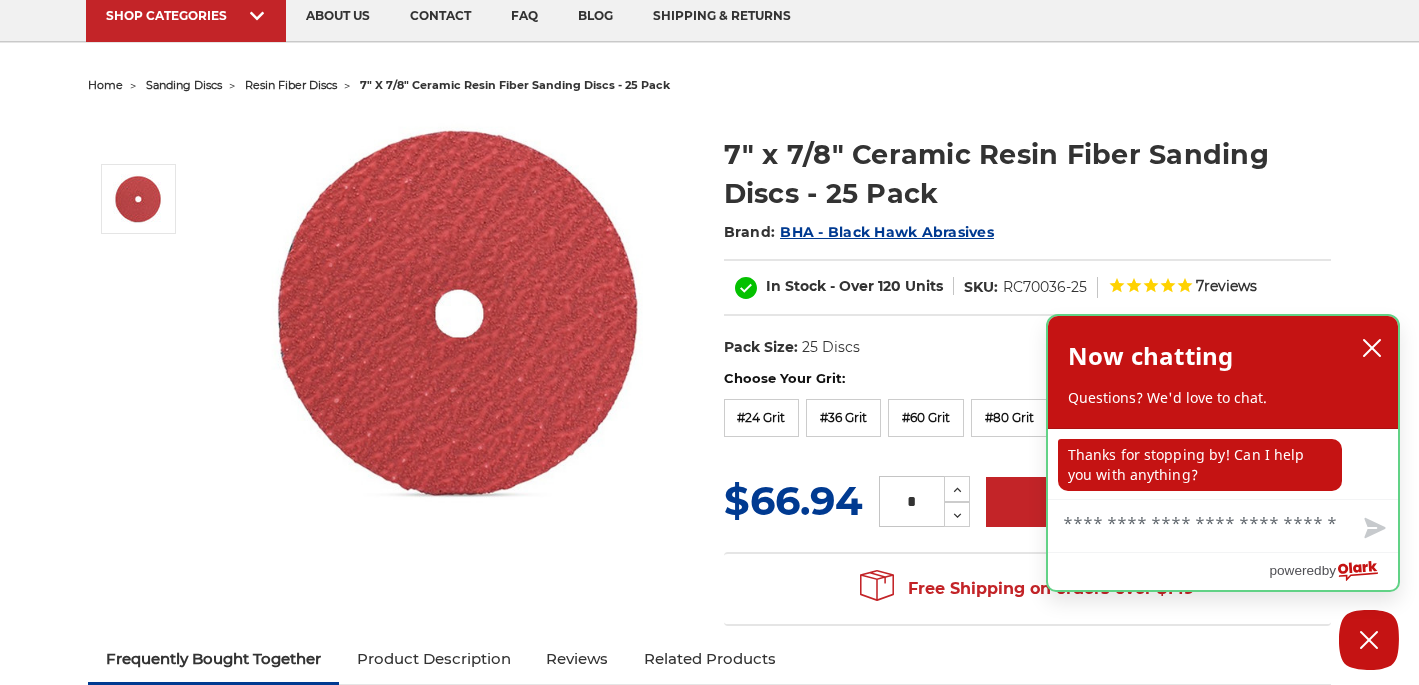 click 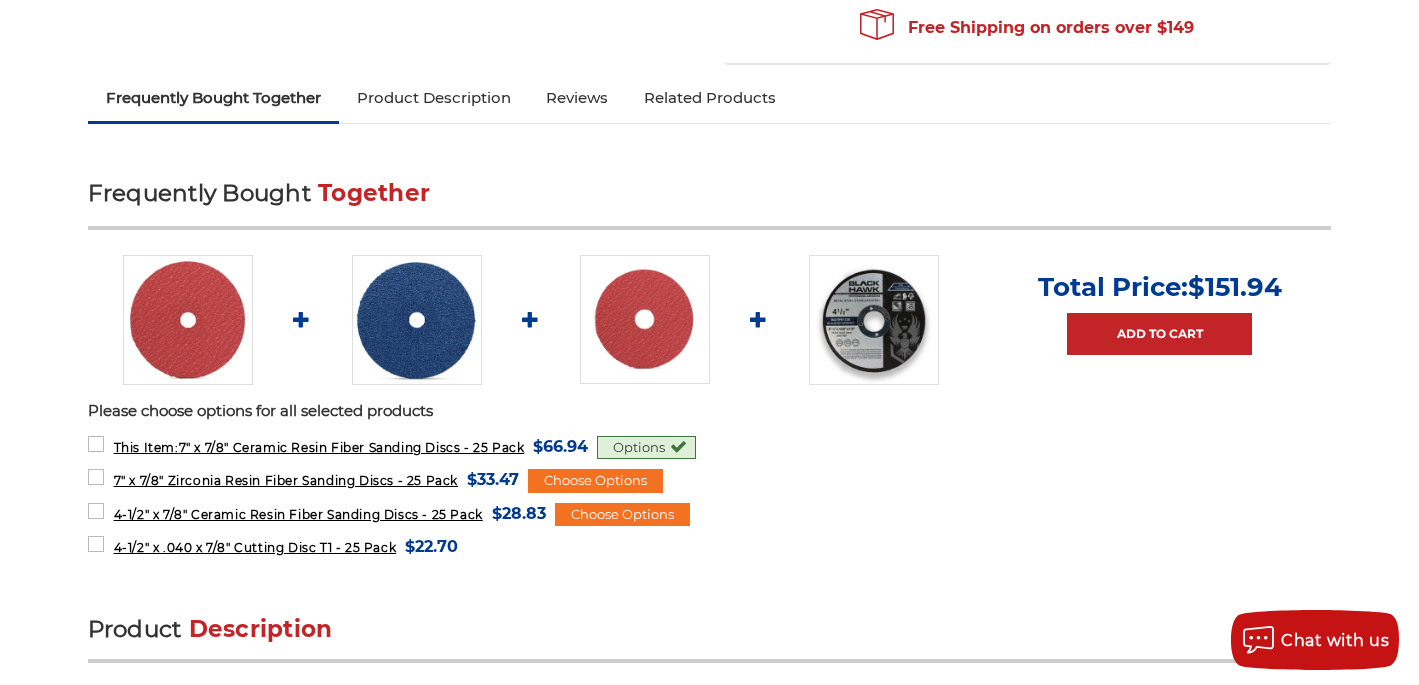 scroll, scrollTop: 834, scrollLeft: 0, axis: vertical 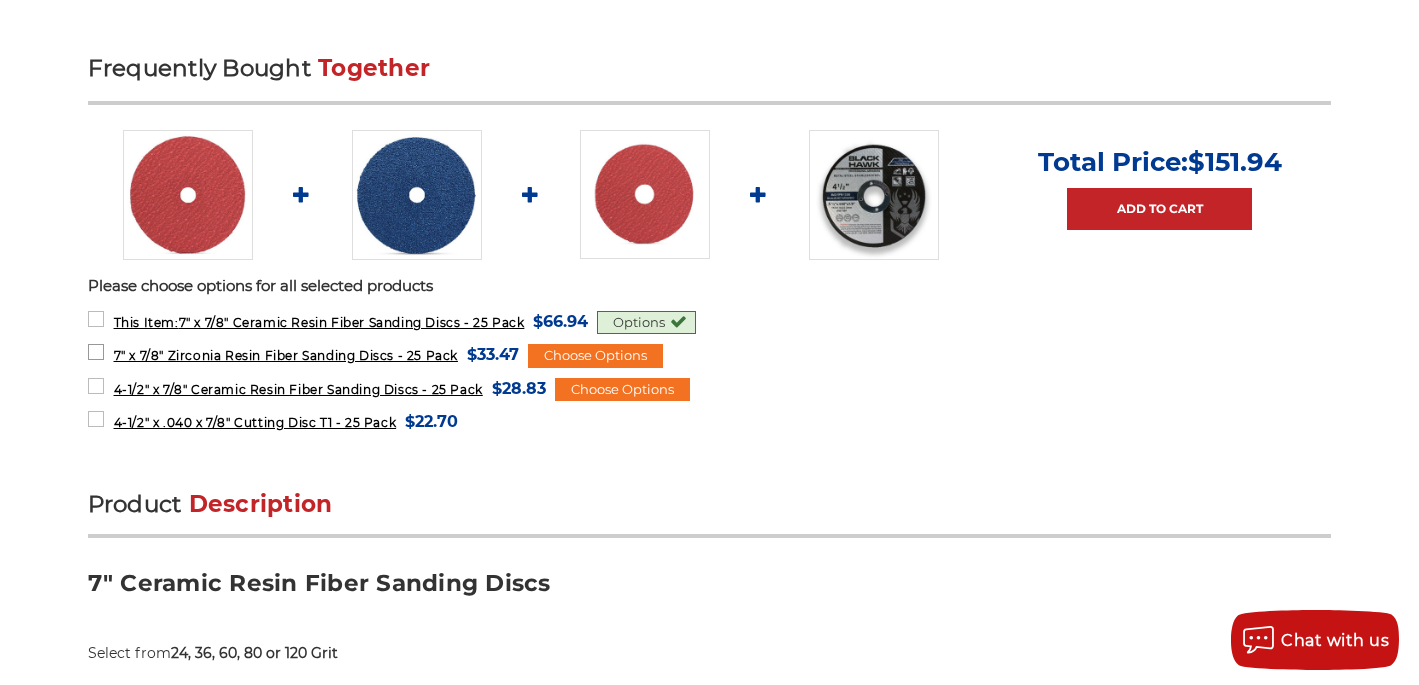click on "7" x 7/8" Zirconia Resin Fiber Sanding Discs - 25 Pack" at bounding box center (286, 355) 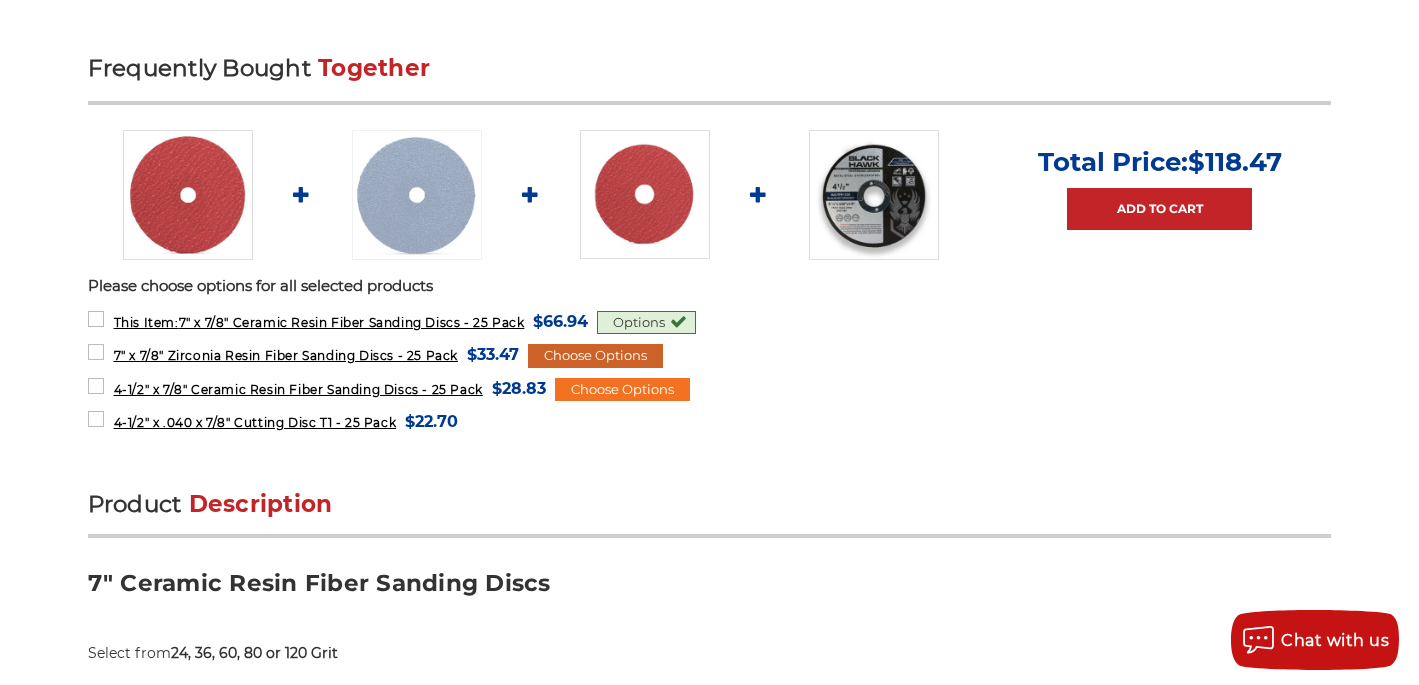 click on "Choose Options" at bounding box center [595, 356] 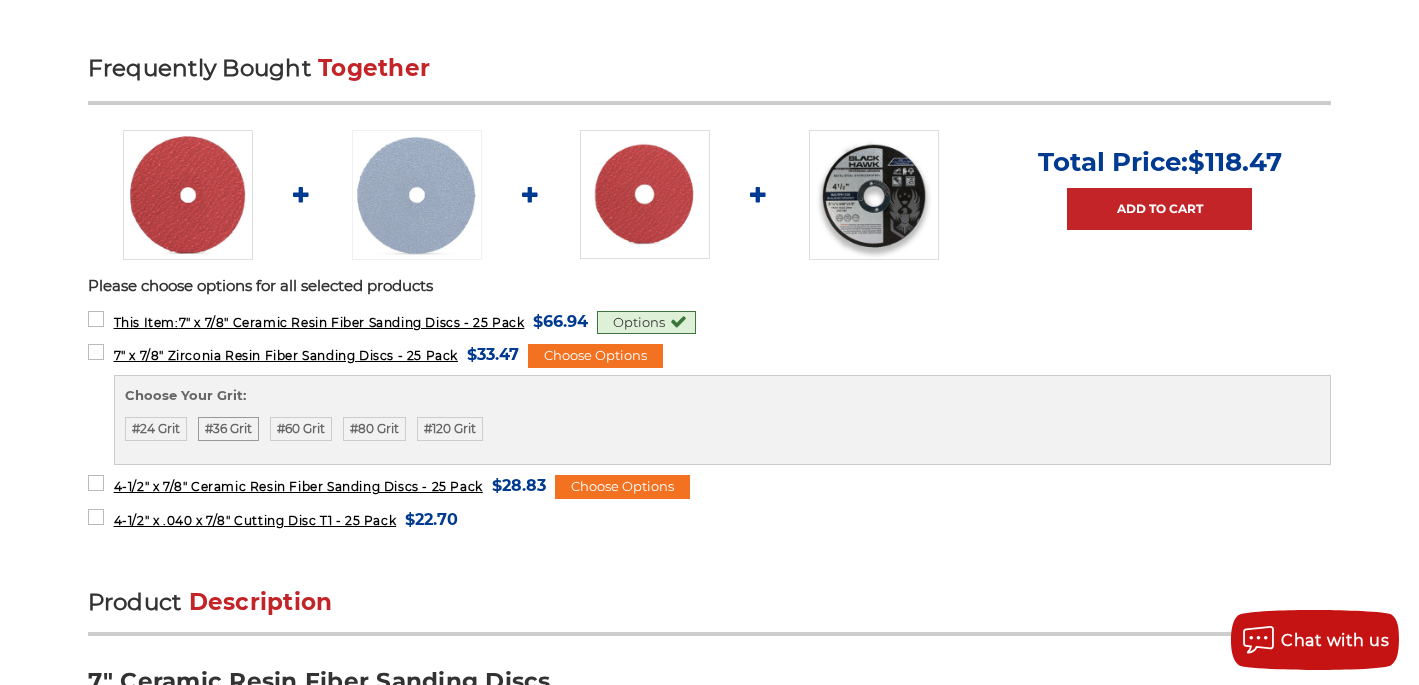click on "#36 Grit" at bounding box center [228, 429] 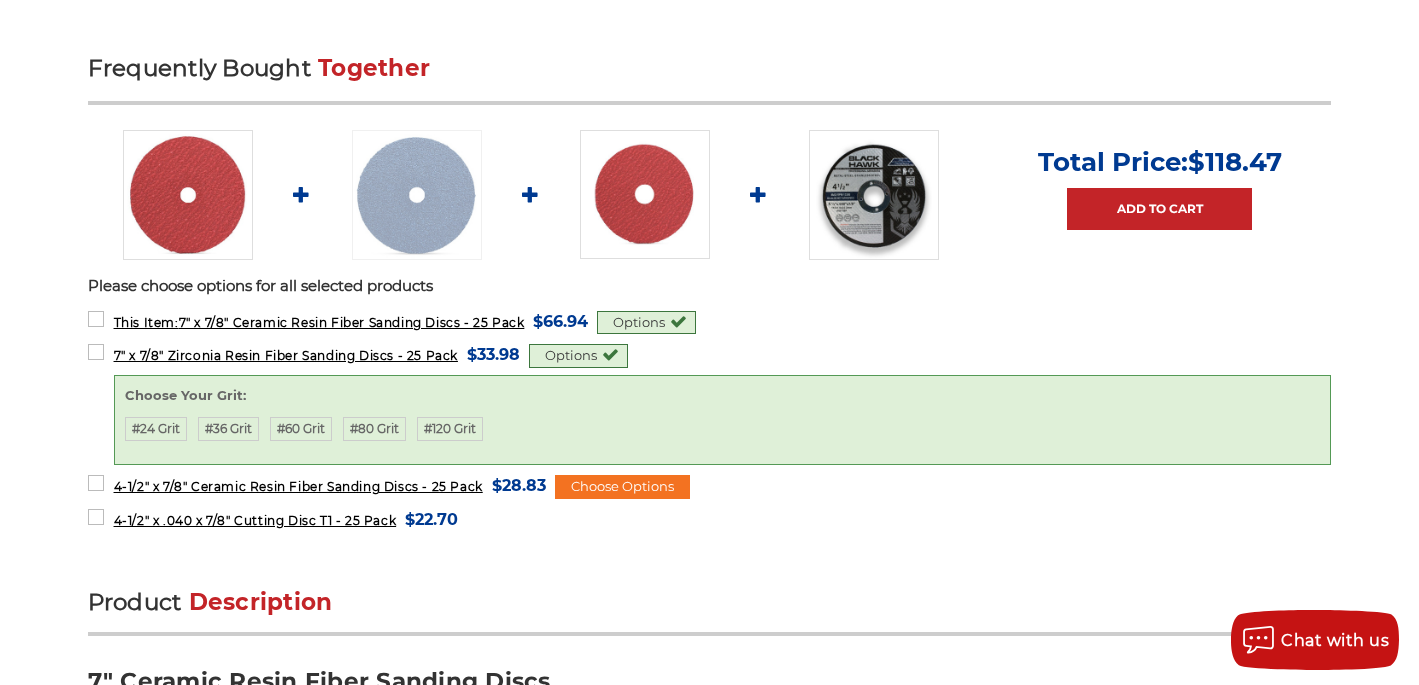 click at bounding box center (417, 195) 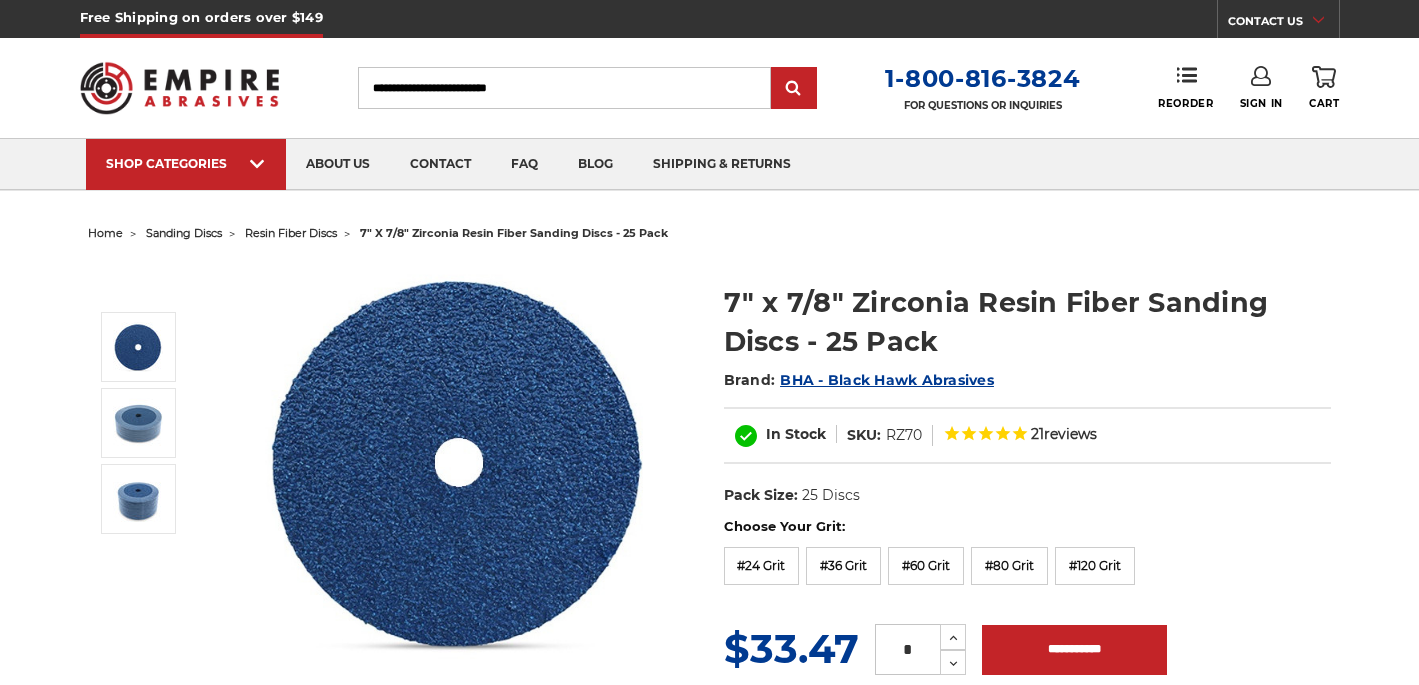 scroll, scrollTop: 0, scrollLeft: 0, axis: both 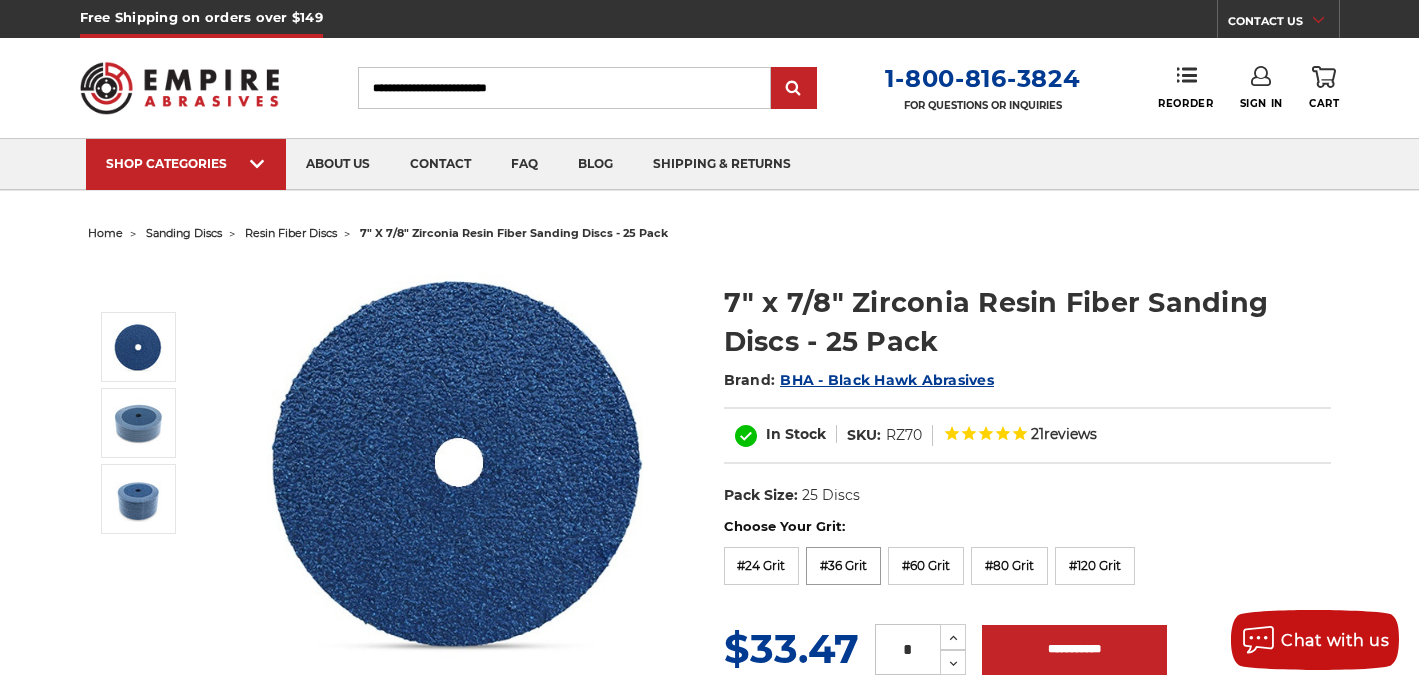 click on "#36 Grit" at bounding box center [843, 566] 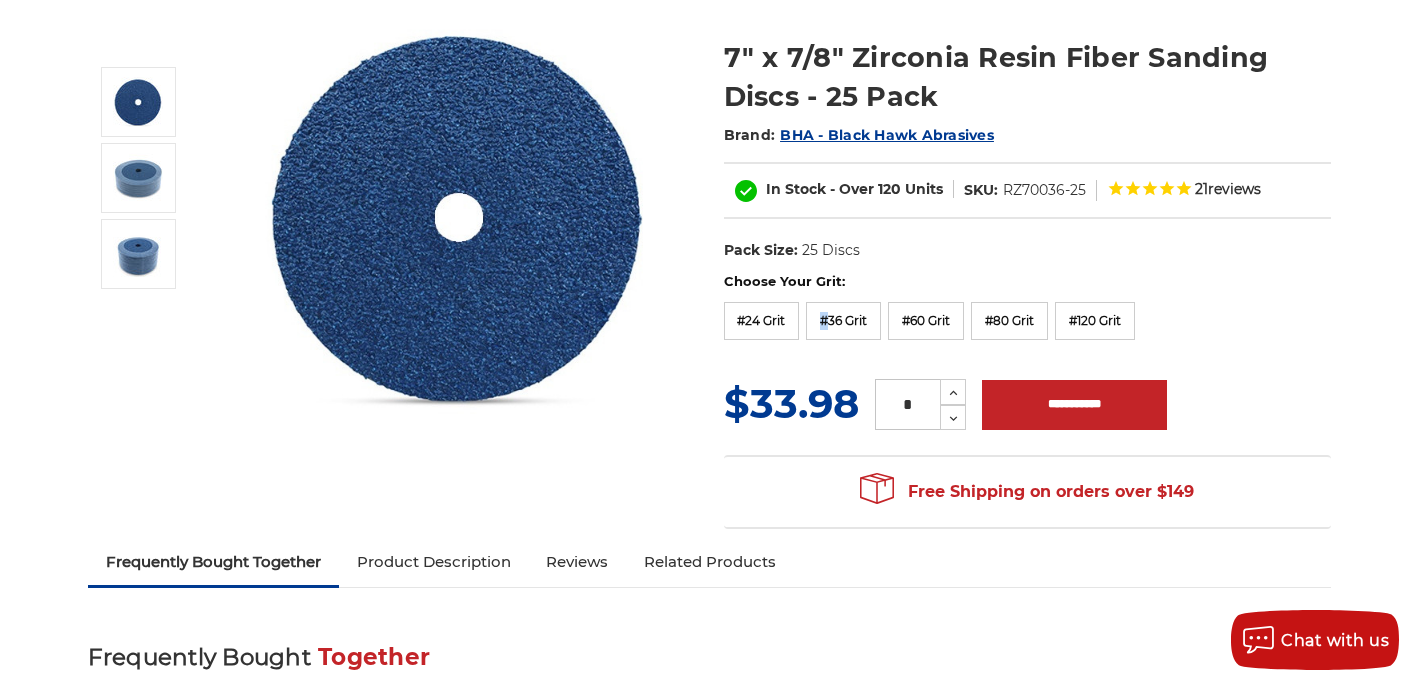 scroll, scrollTop: 318, scrollLeft: 0, axis: vertical 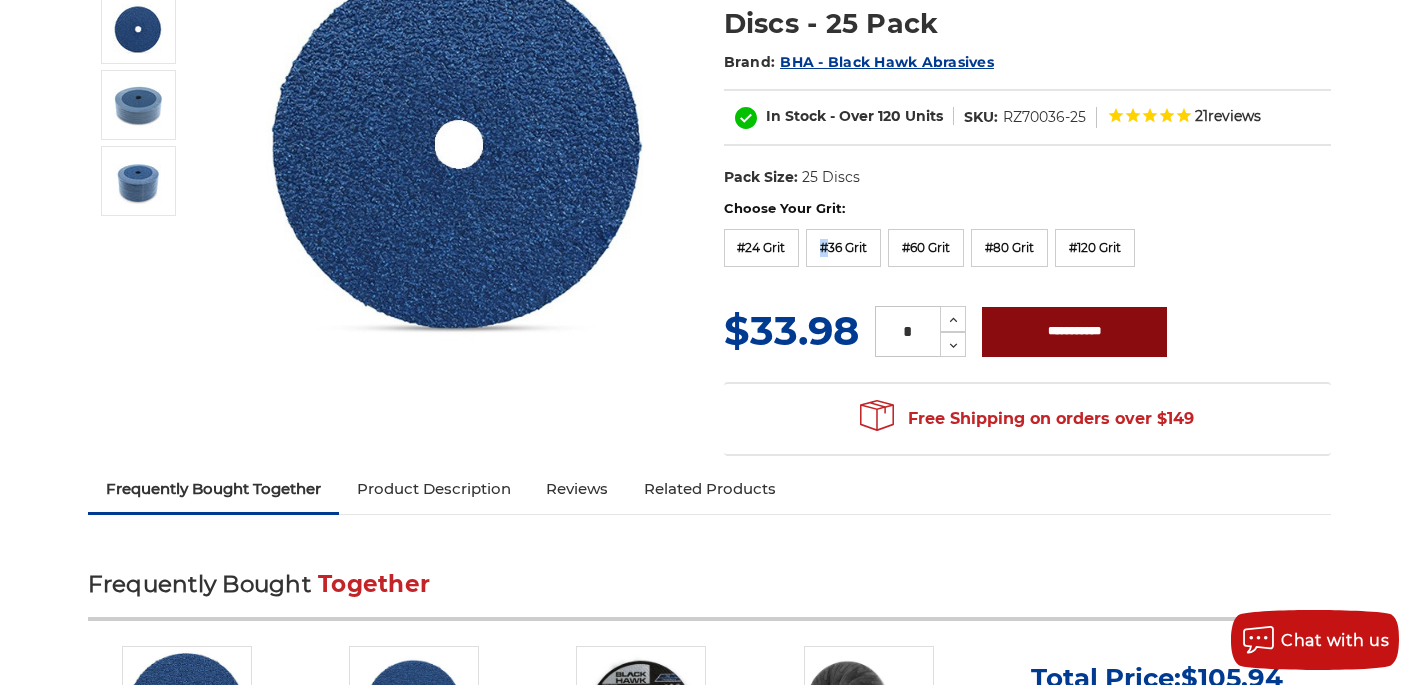 click on "**********" at bounding box center (1074, 332) 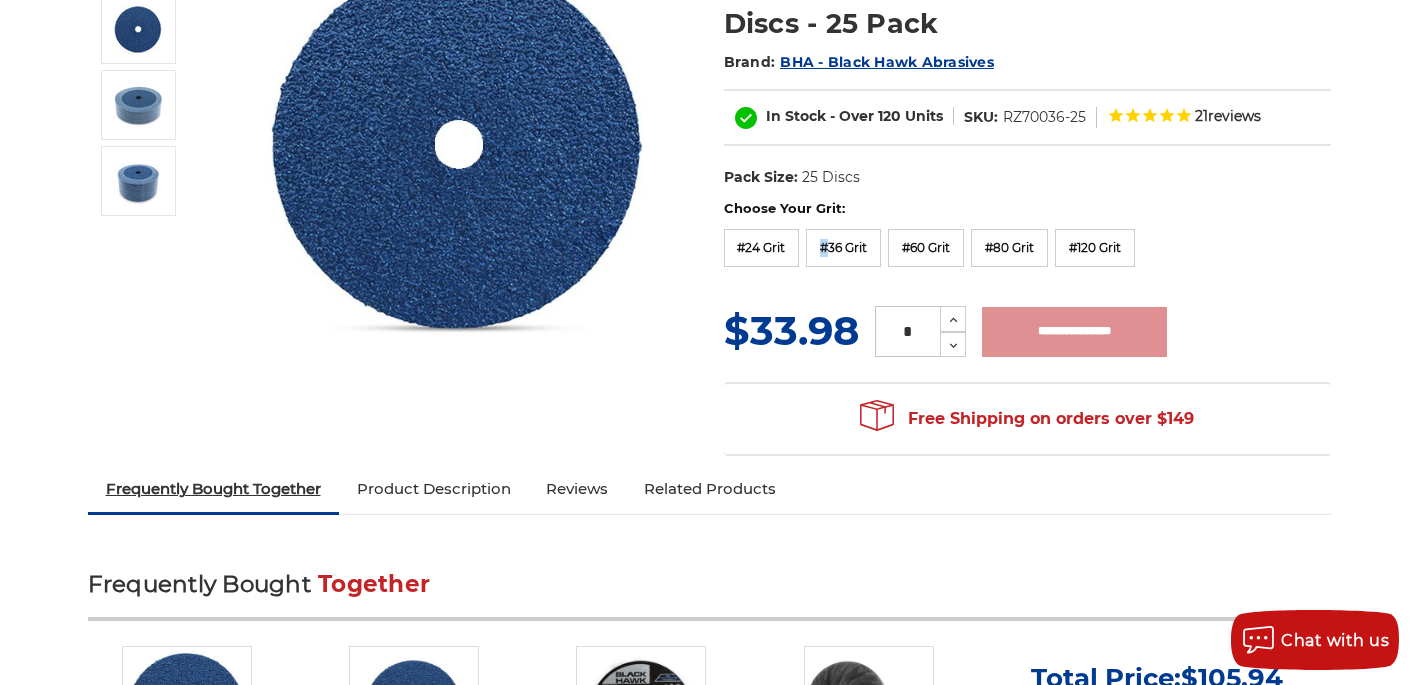 type on "**********" 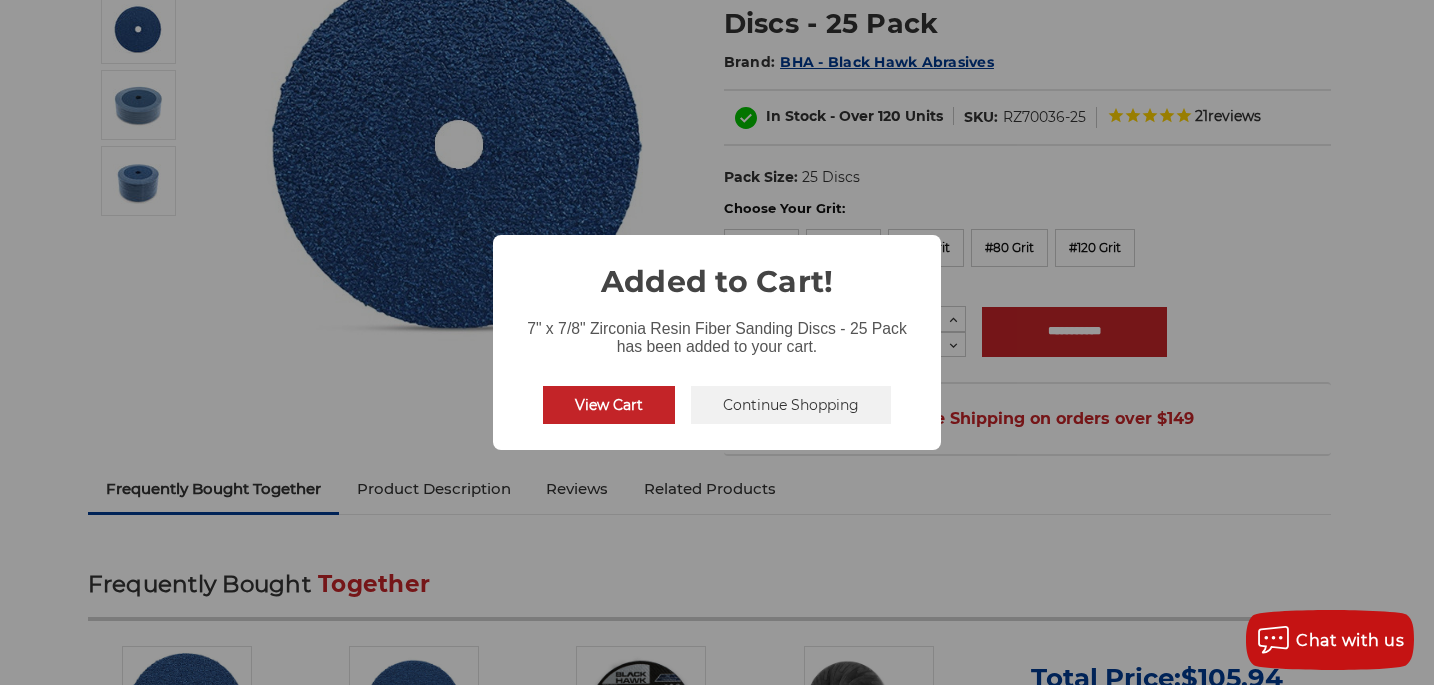 click on "× Added to Cart! 7" x 7/8" Zirconia Resin Fiber Sanding Discs - 25 Pack has been added to your cart. View Cart No Continue Shopping" at bounding box center [717, 342] 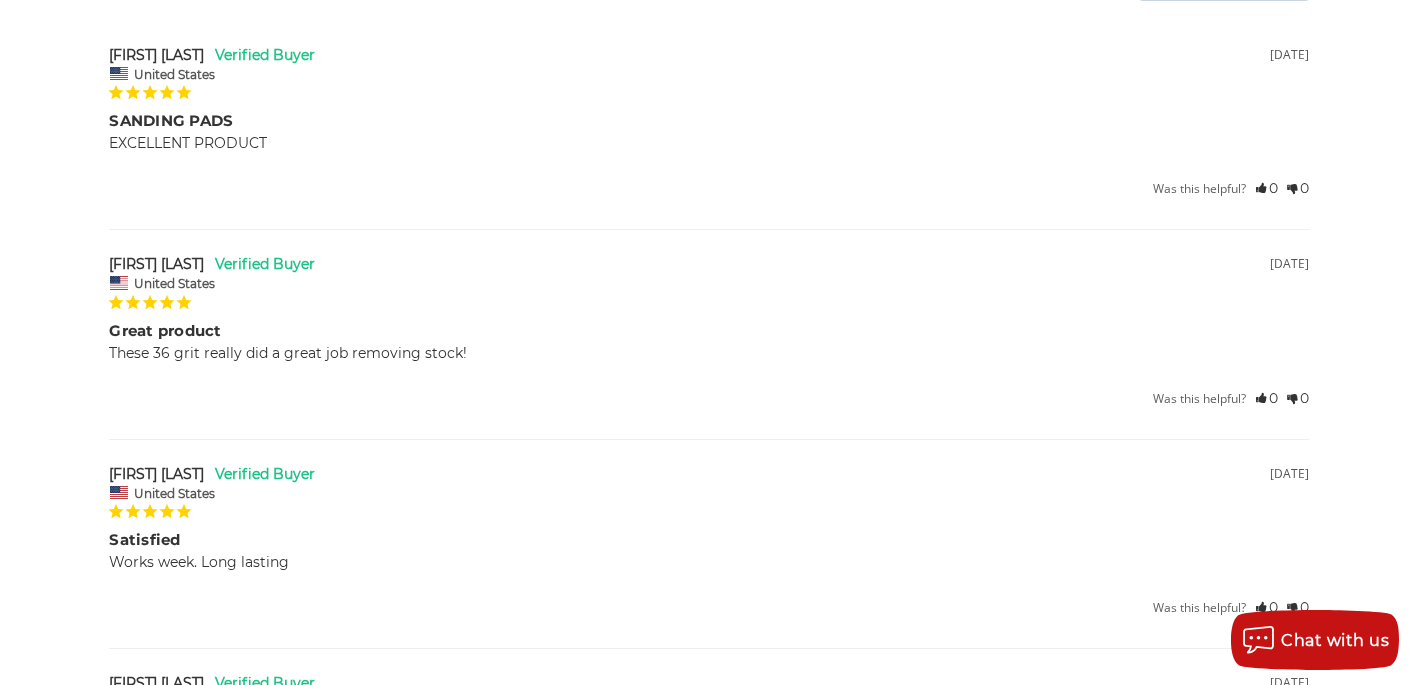 scroll, scrollTop: 0, scrollLeft: 0, axis: both 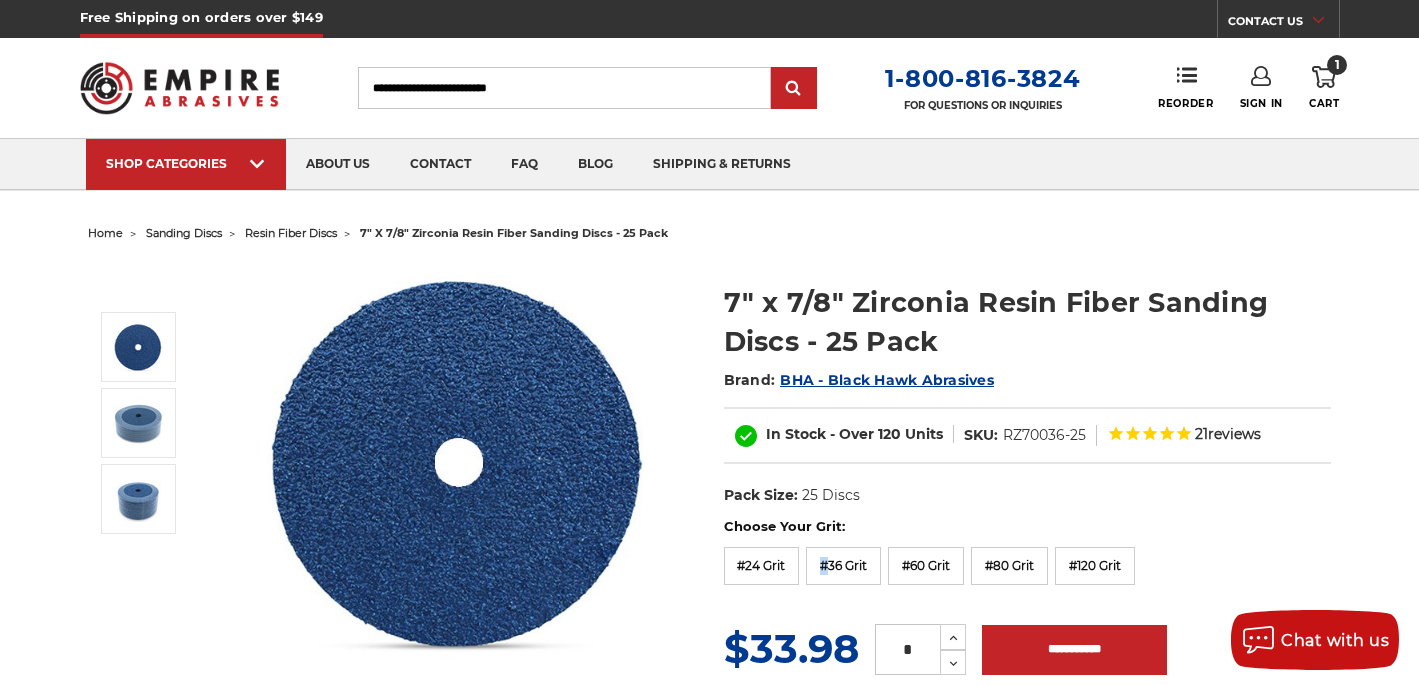 click on "1" at bounding box center [1337, 65] 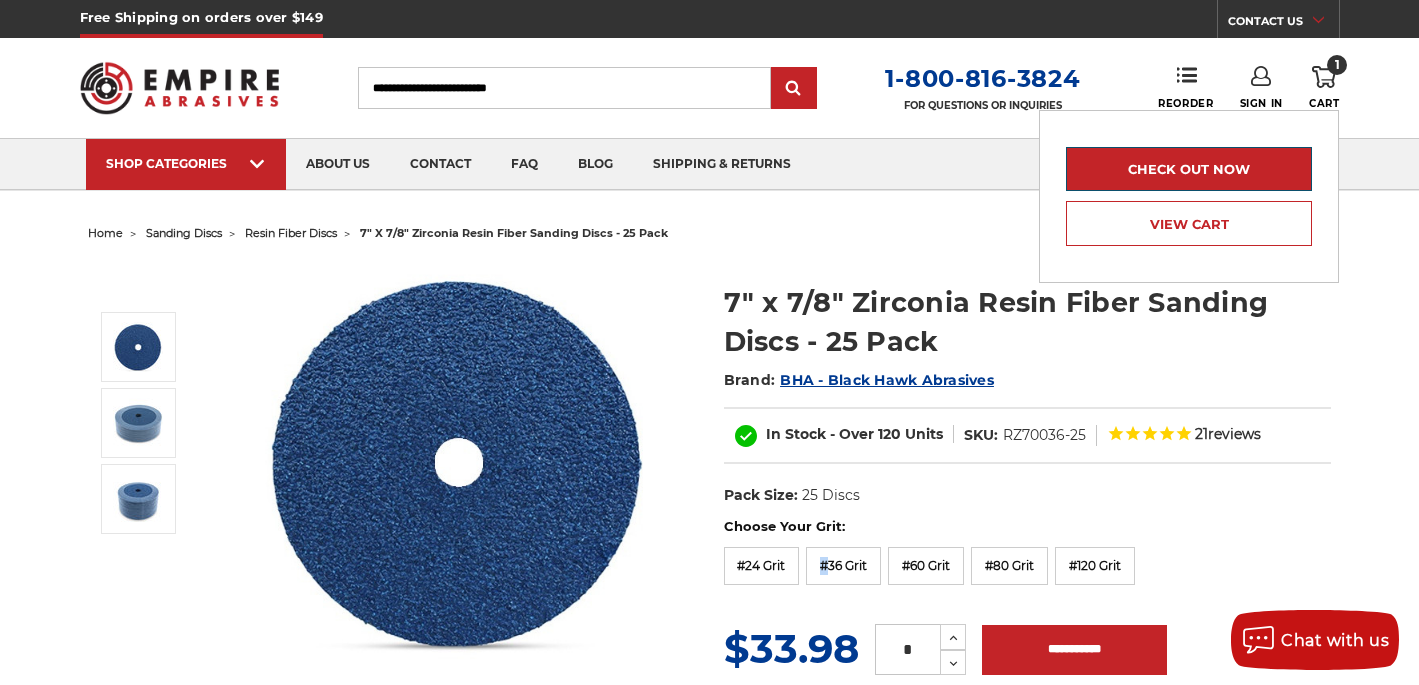 click on "Check out now" at bounding box center (1189, 169) 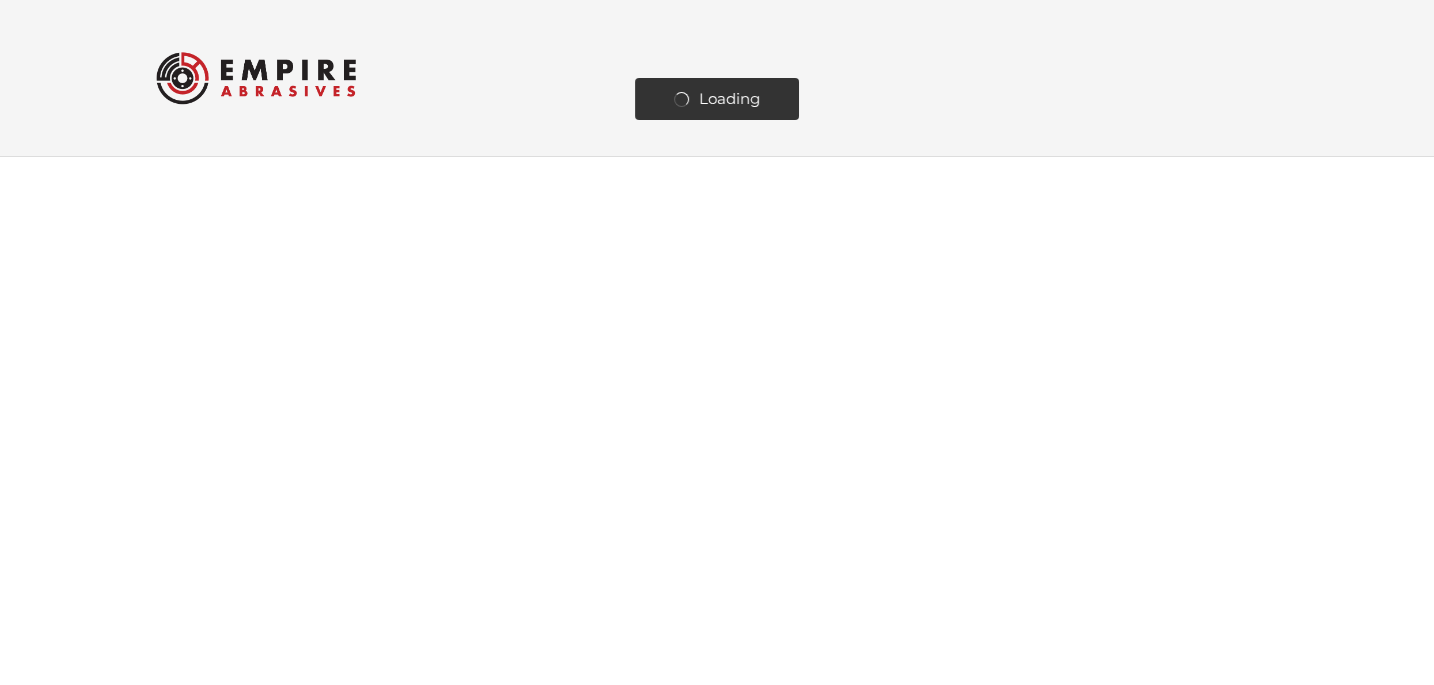 scroll, scrollTop: 0, scrollLeft: 0, axis: both 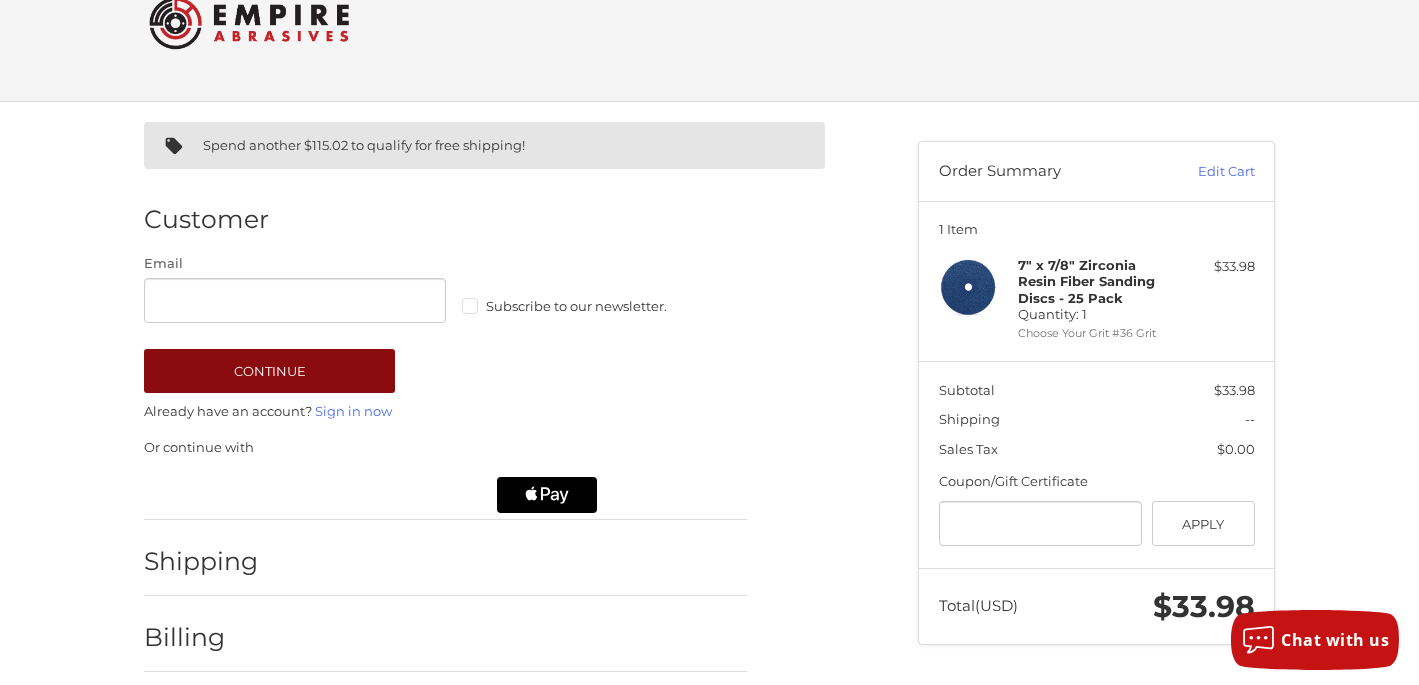 click on "Continue" at bounding box center (269, 371) 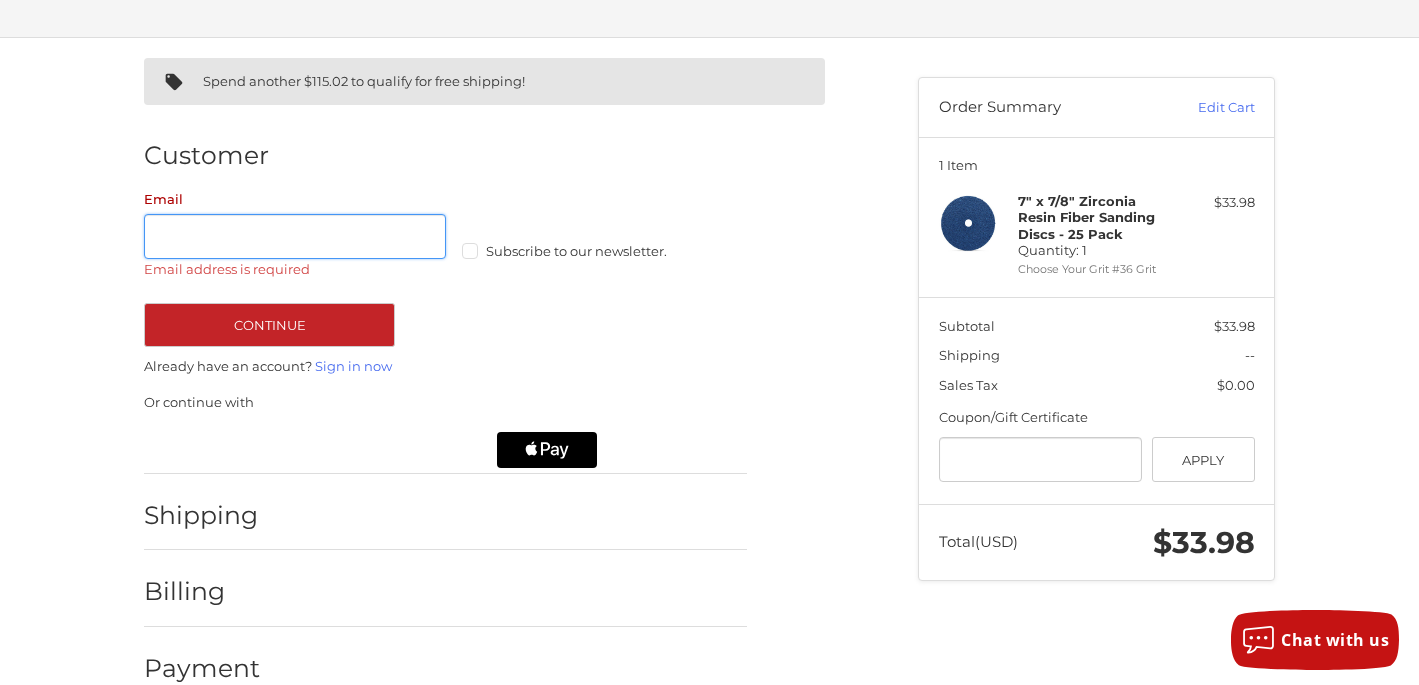 scroll, scrollTop: 152, scrollLeft: 0, axis: vertical 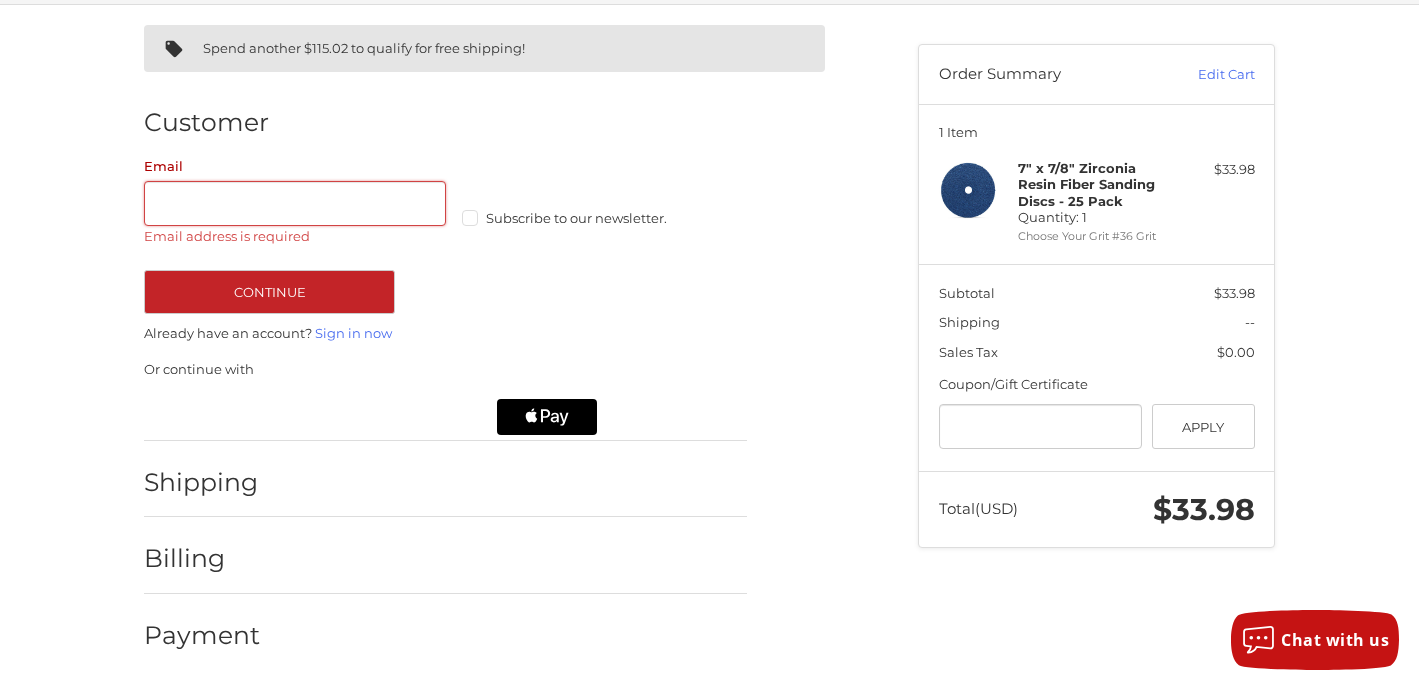 click on "Payment" at bounding box center [202, 635] 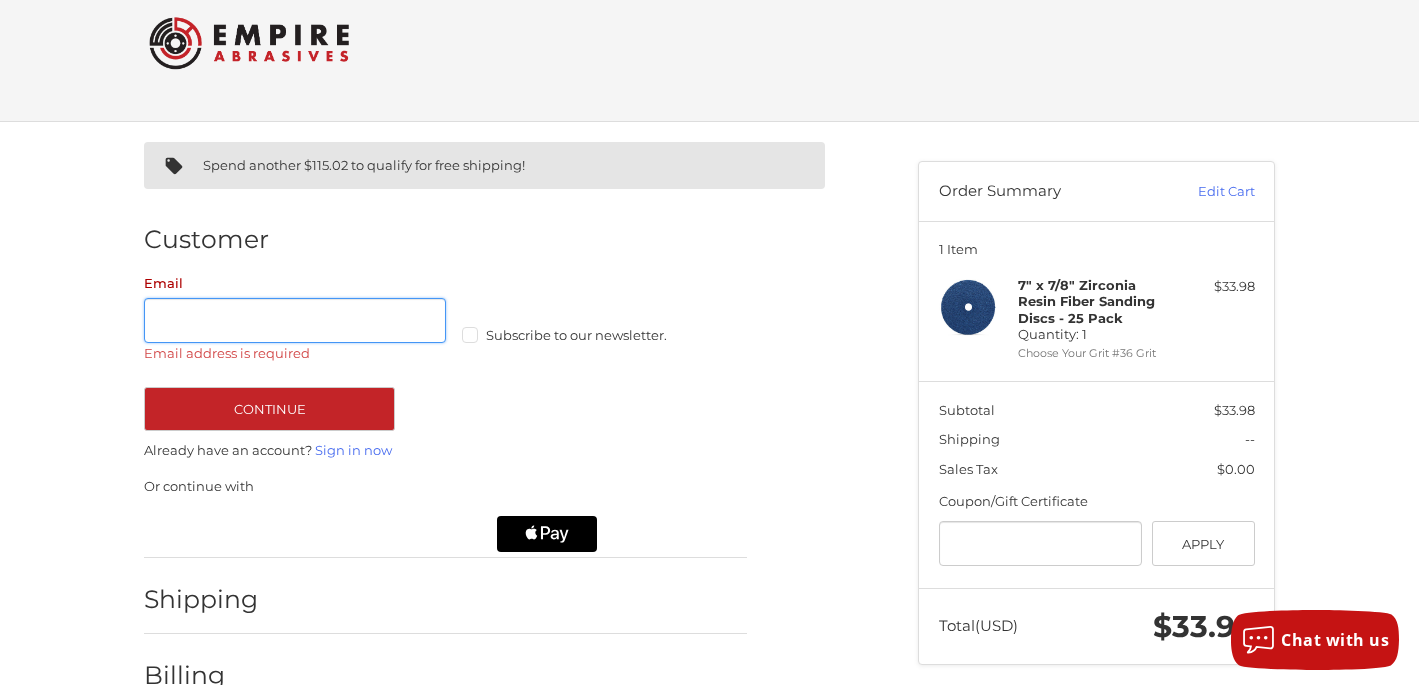scroll, scrollTop: 152, scrollLeft: 0, axis: vertical 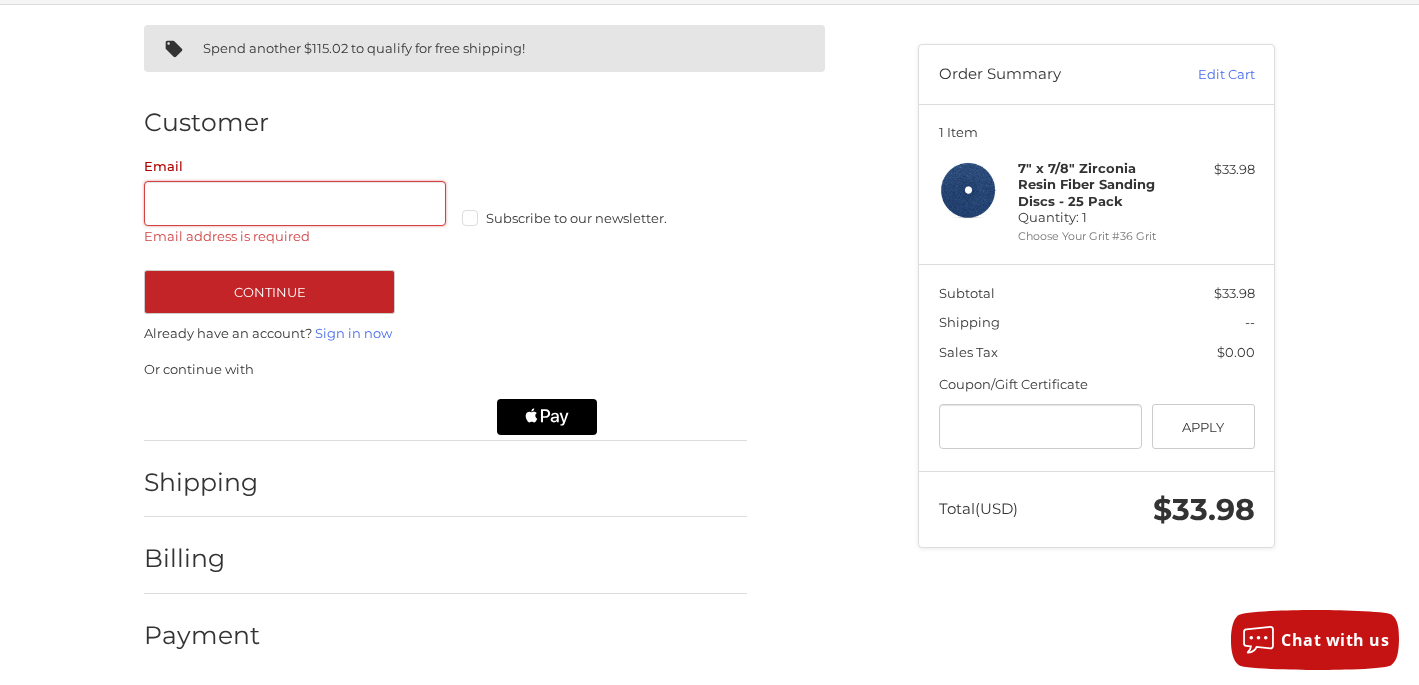 click on "Payment" at bounding box center [202, 635] 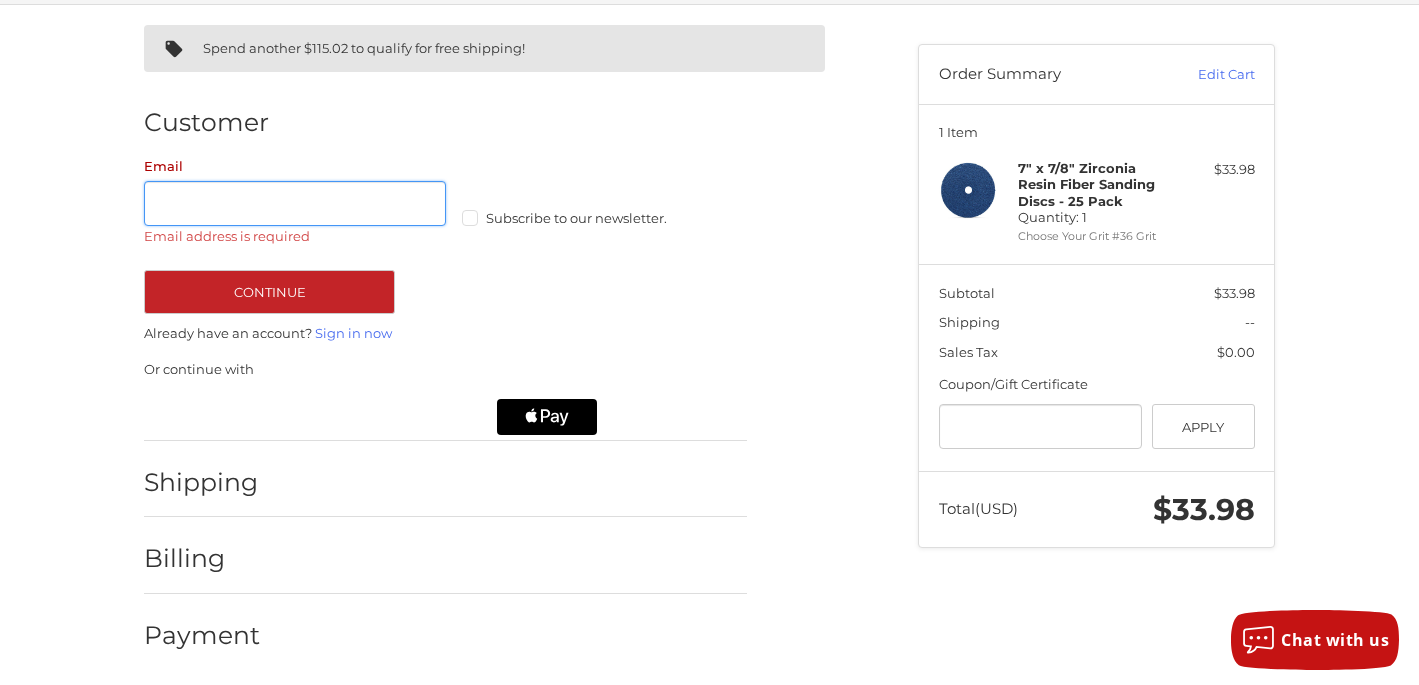 click on "Email" at bounding box center (295, 203) 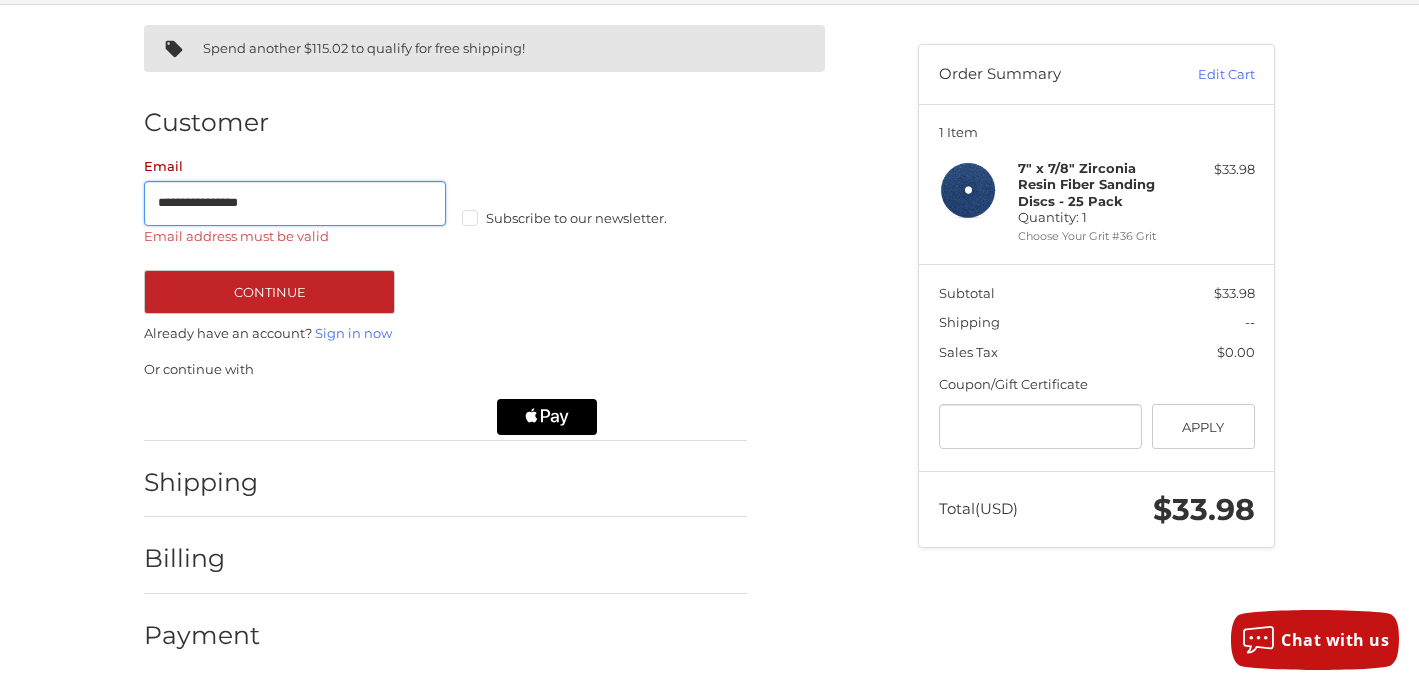 scroll, scrollTop: 135, scrollLeft: 0, axis: vertical 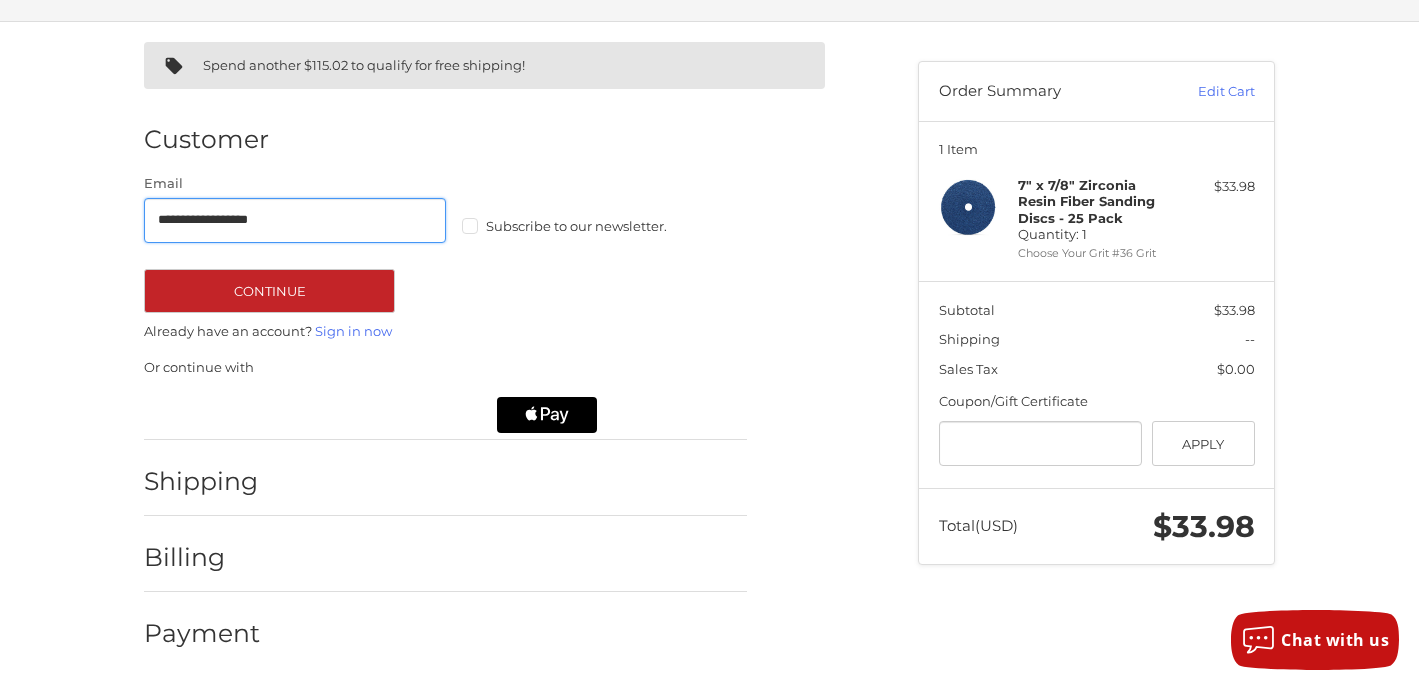 type on "**********" 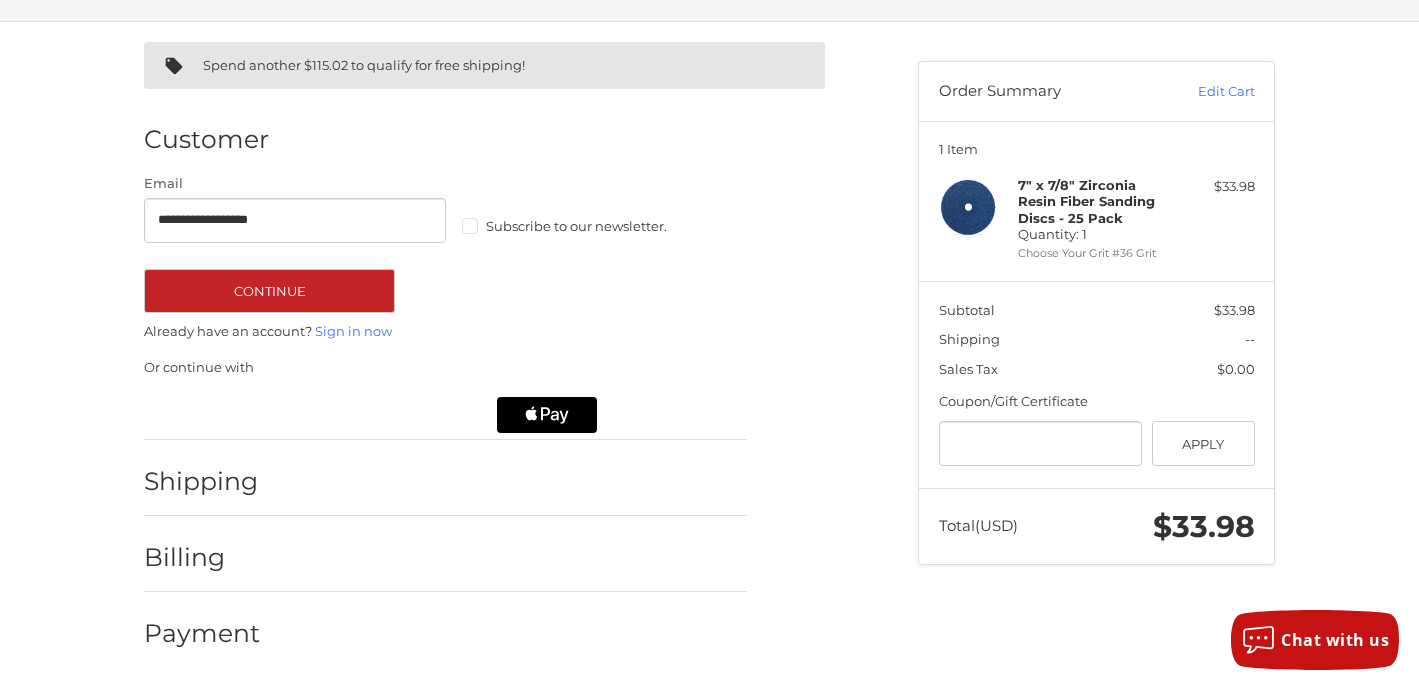 click on "Subscribe to our newsletter." at bounding box center (613, 226) 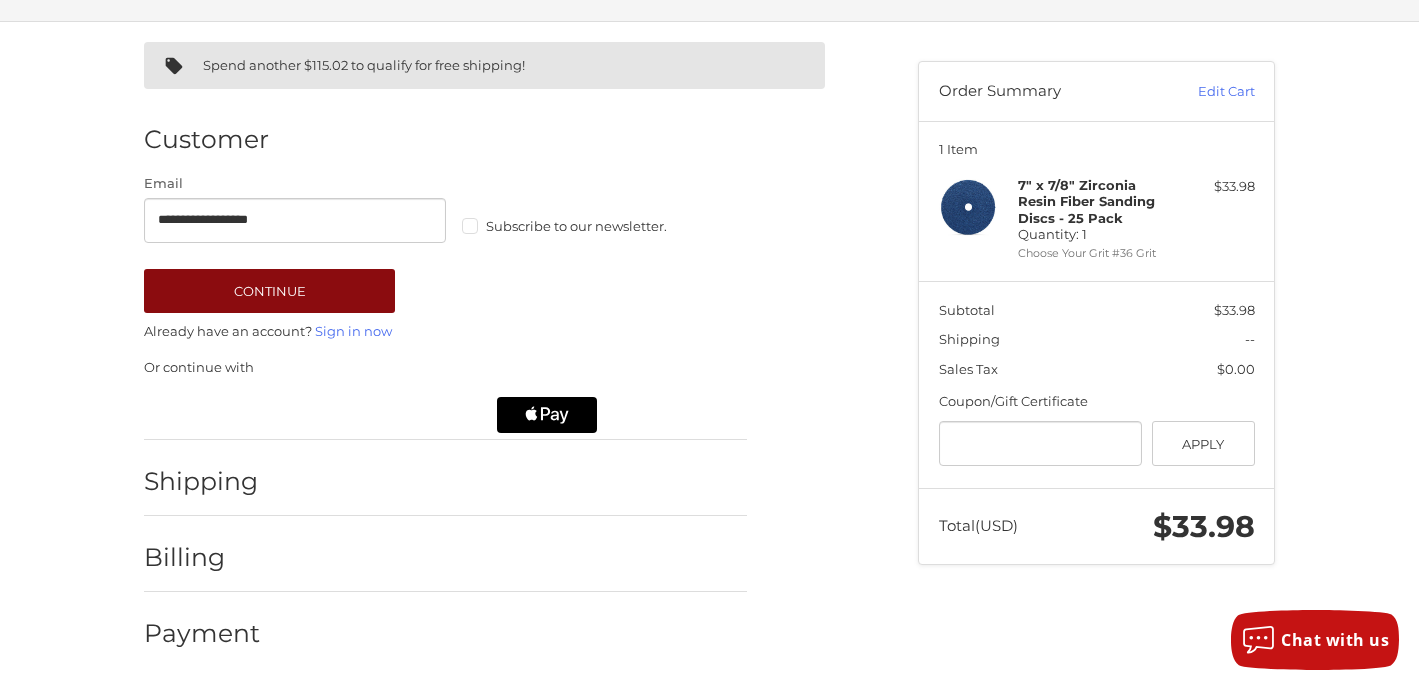 click on "Continue" at bounding box center (269, 291) 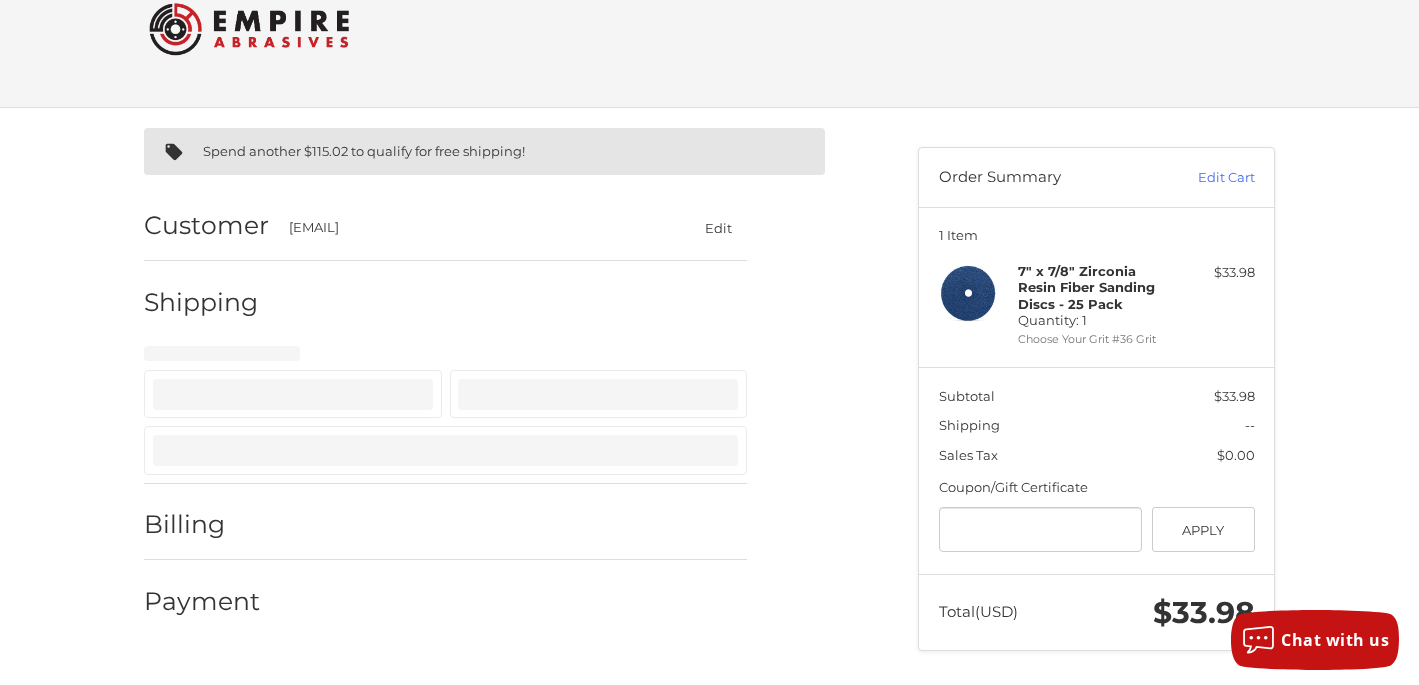select on "**" 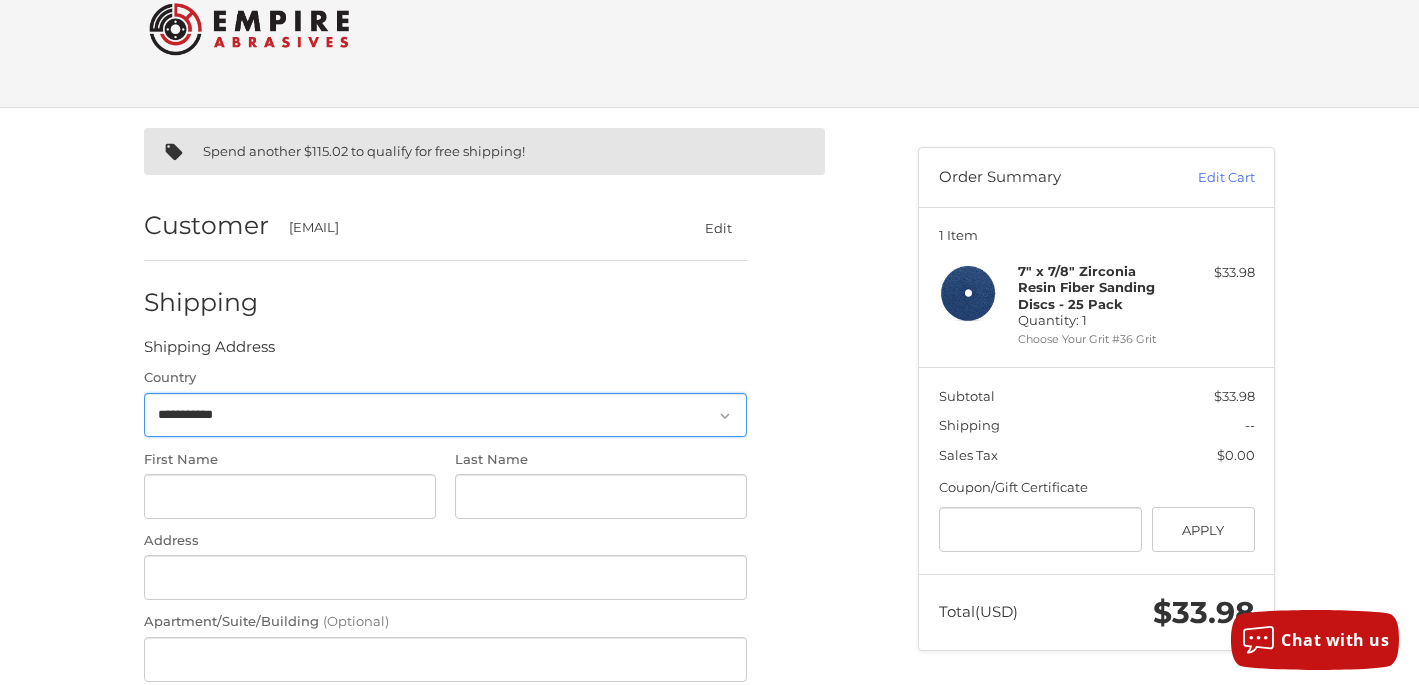 scroll, scrollTop: 172, scrollLeft: 0, axis: vertical 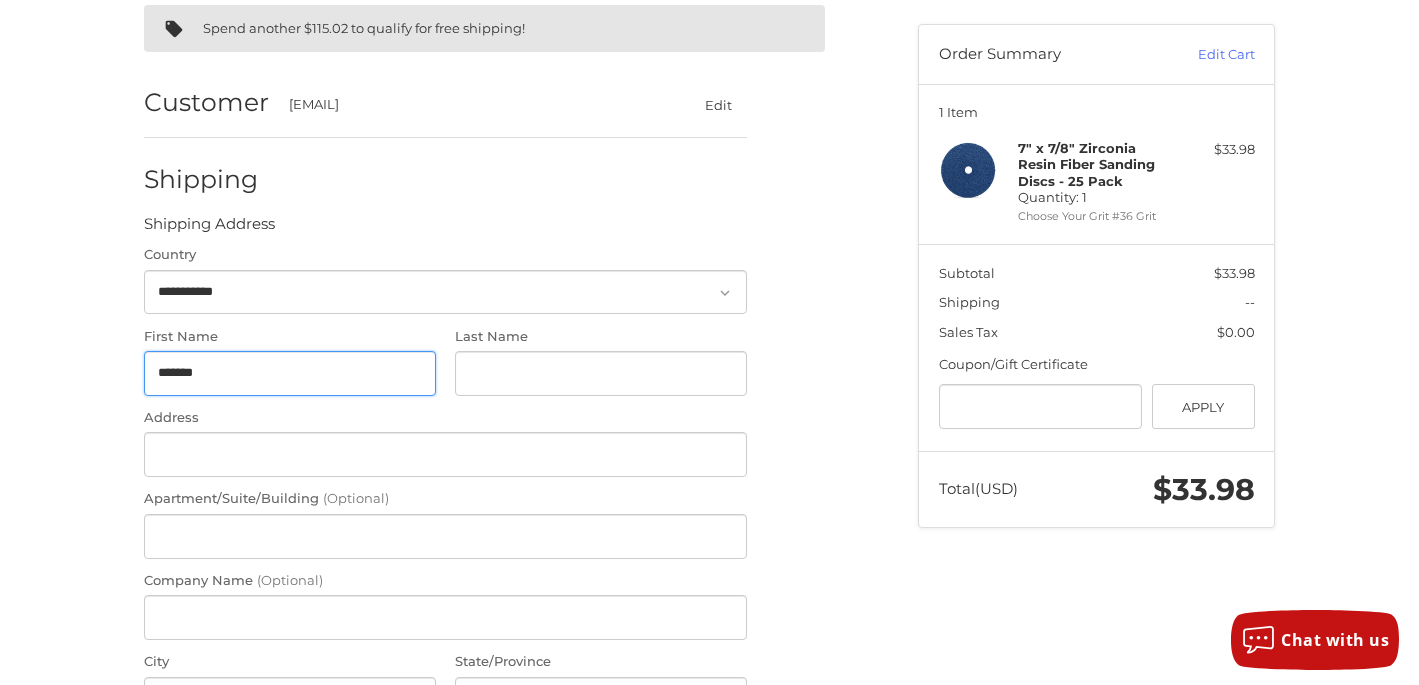 type on "*******" 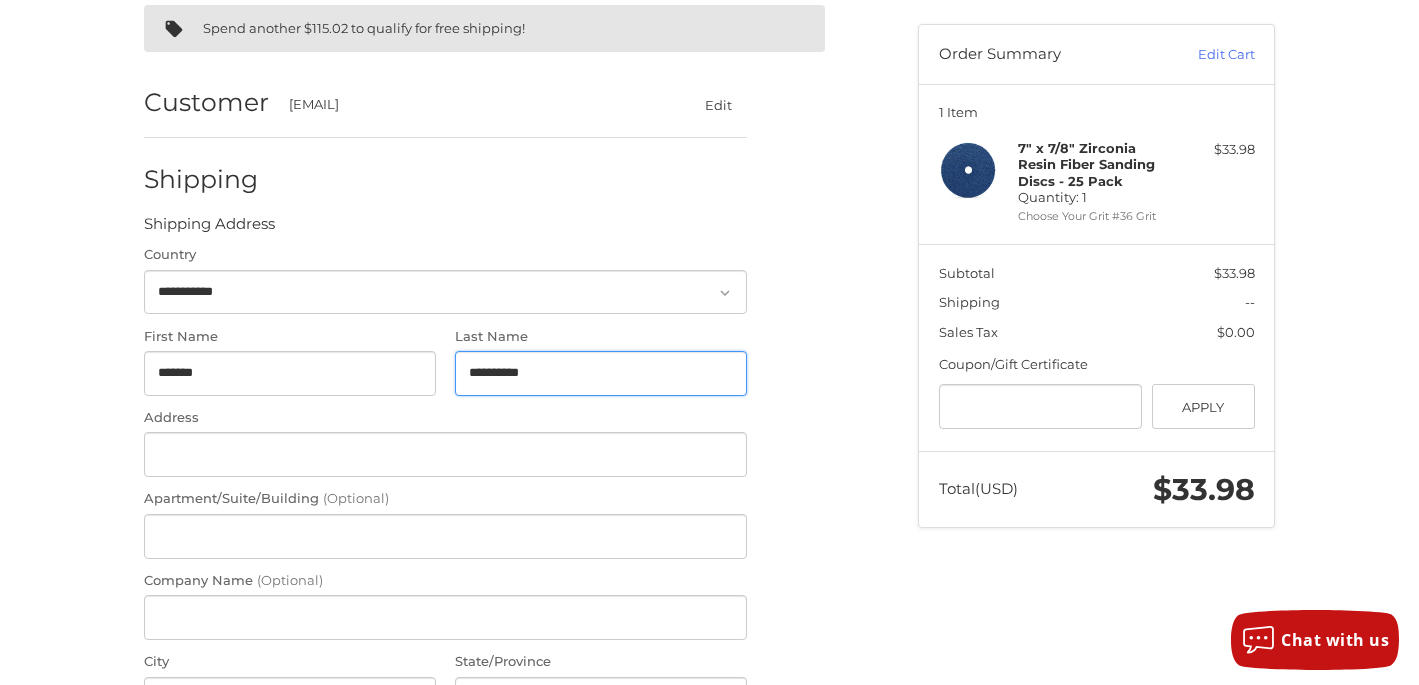 type on "**********" 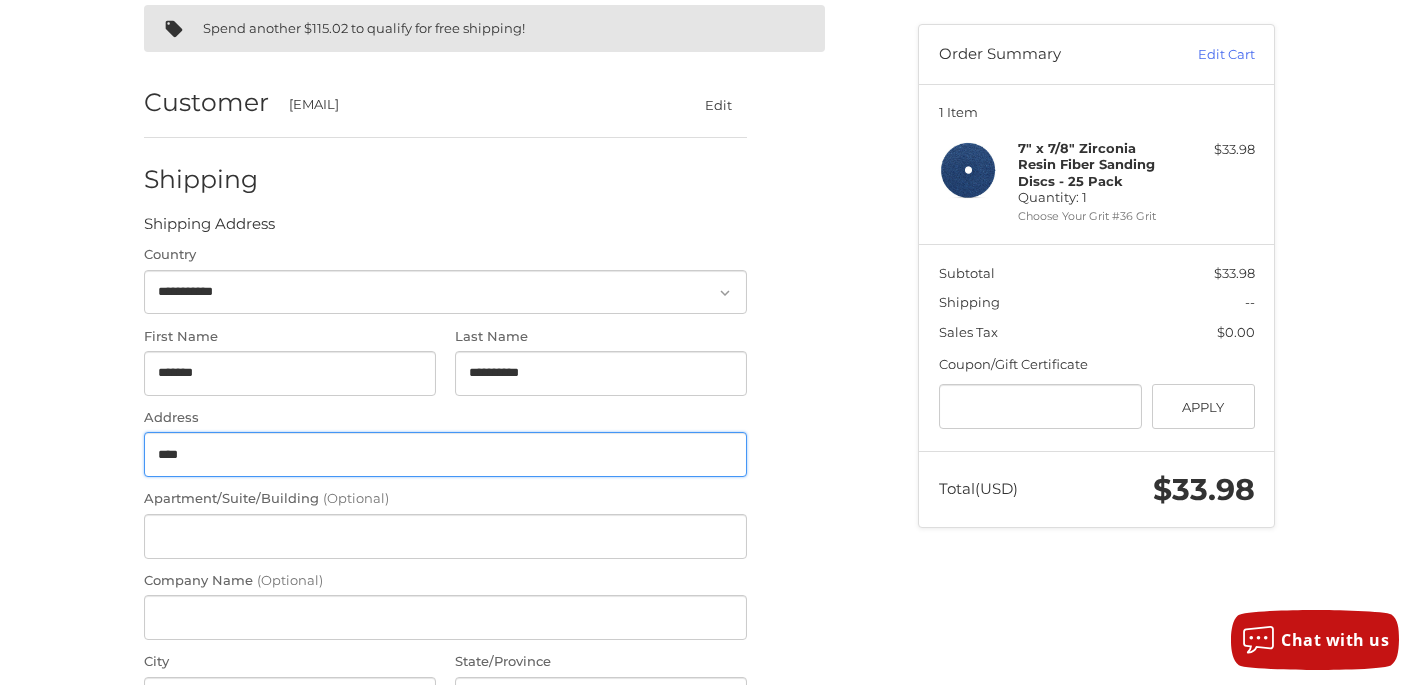 type on "**********" 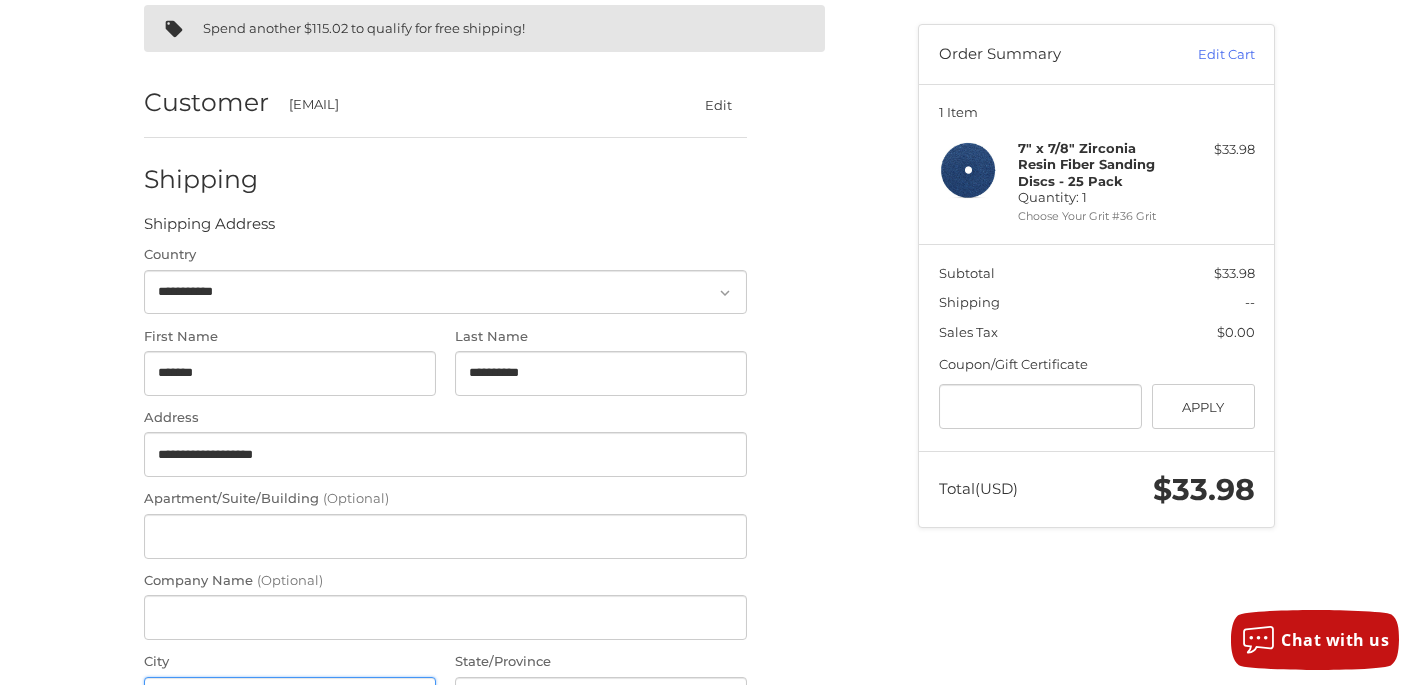 type on "**********" 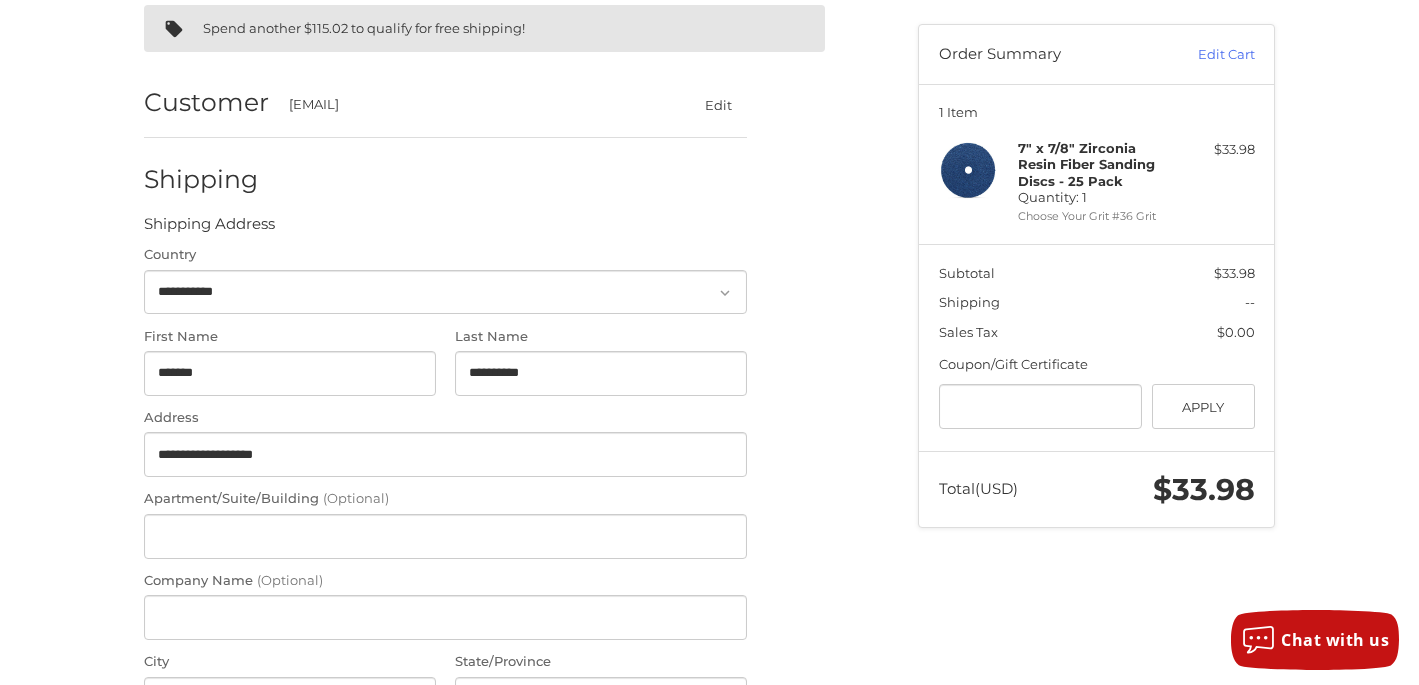 select on "**" 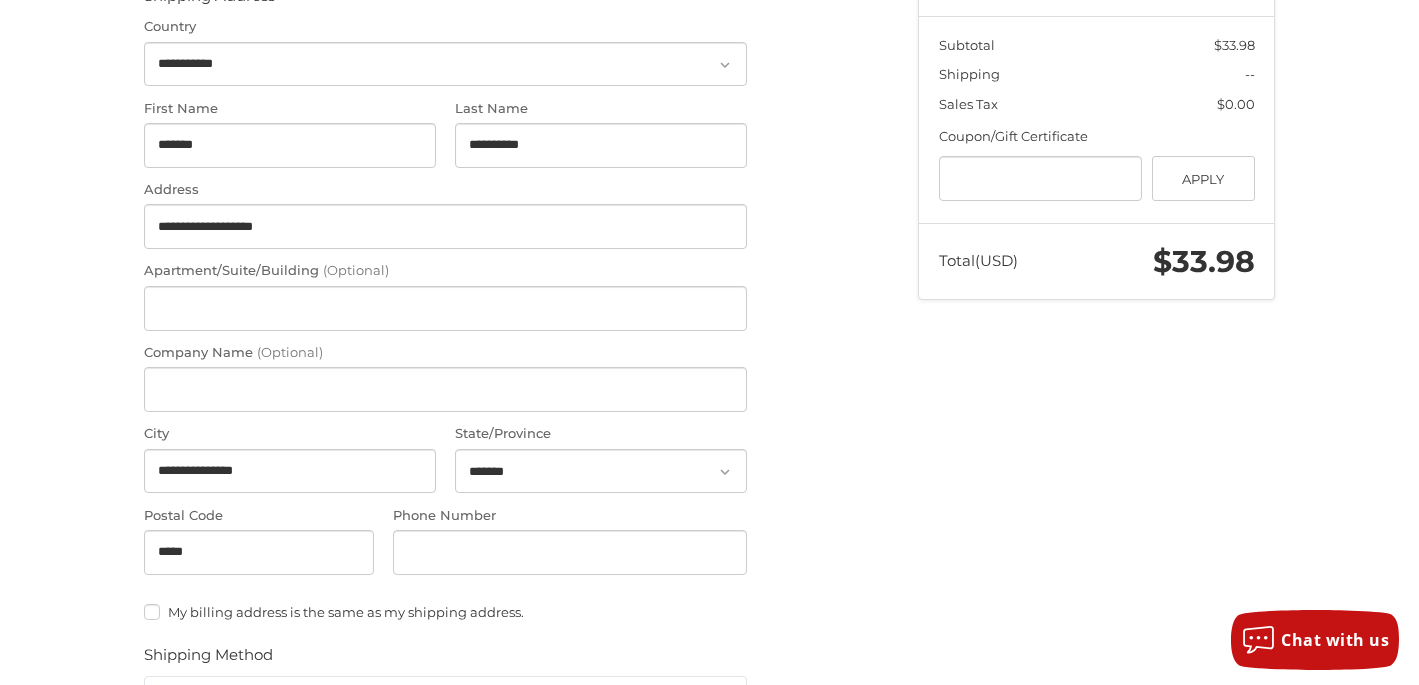 scroll, scrollTop: 406, scrollLeft: 0, axis: vertical 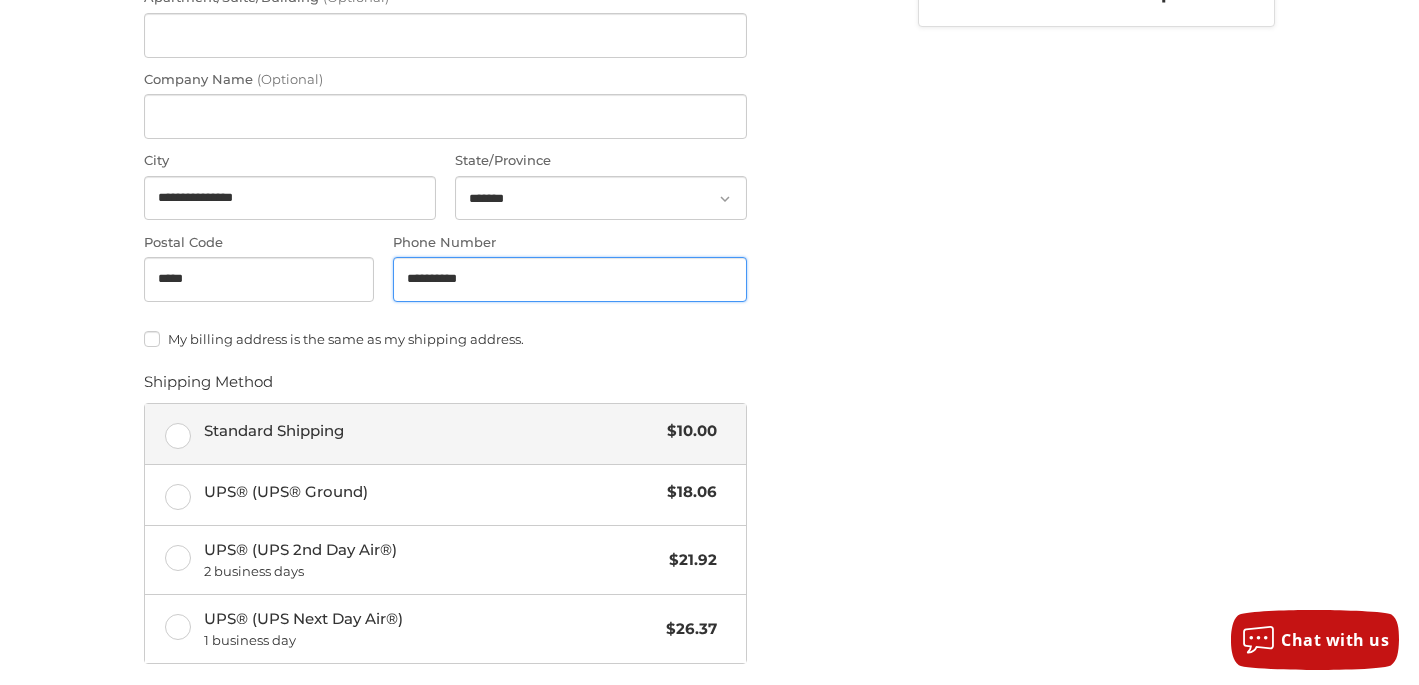type on "**********" 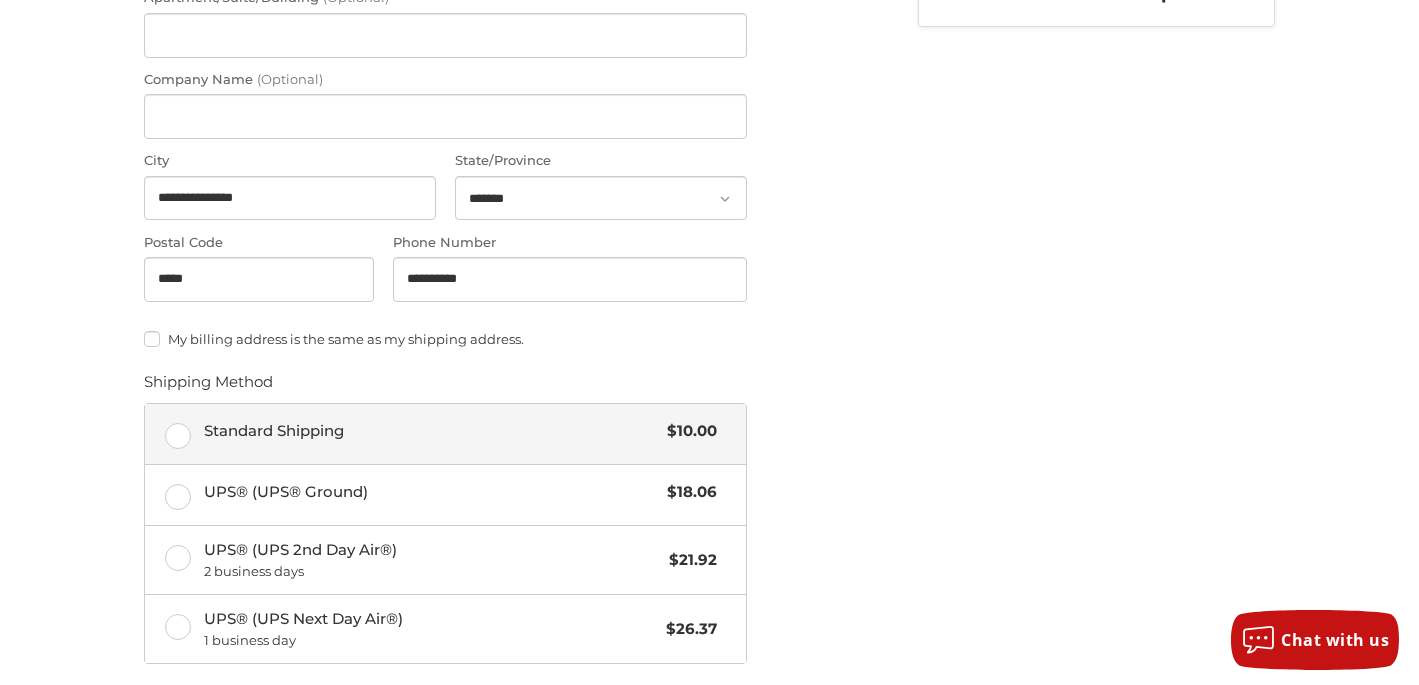 click on "Standard Shipping $10.00" at bounding box center [445, 434] 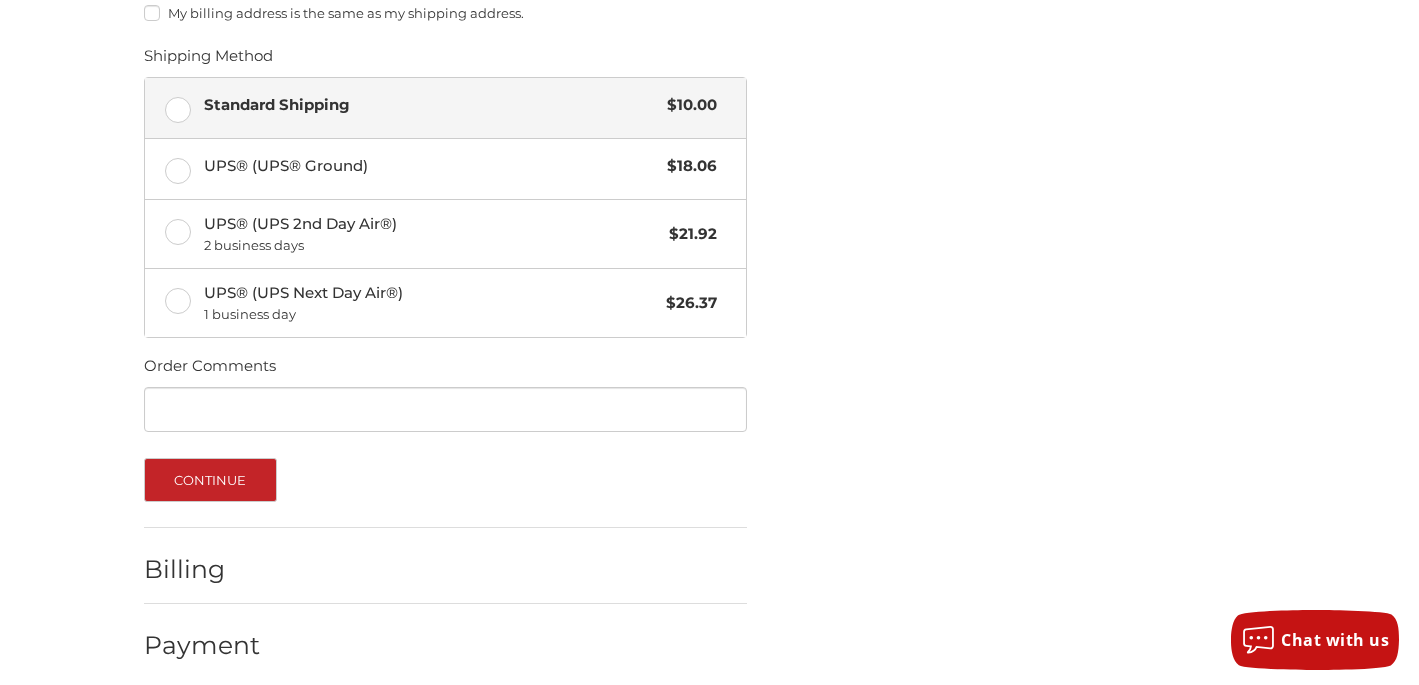 scroll, scrollTop: 1006, scrollLeft: 0, axis: vertical 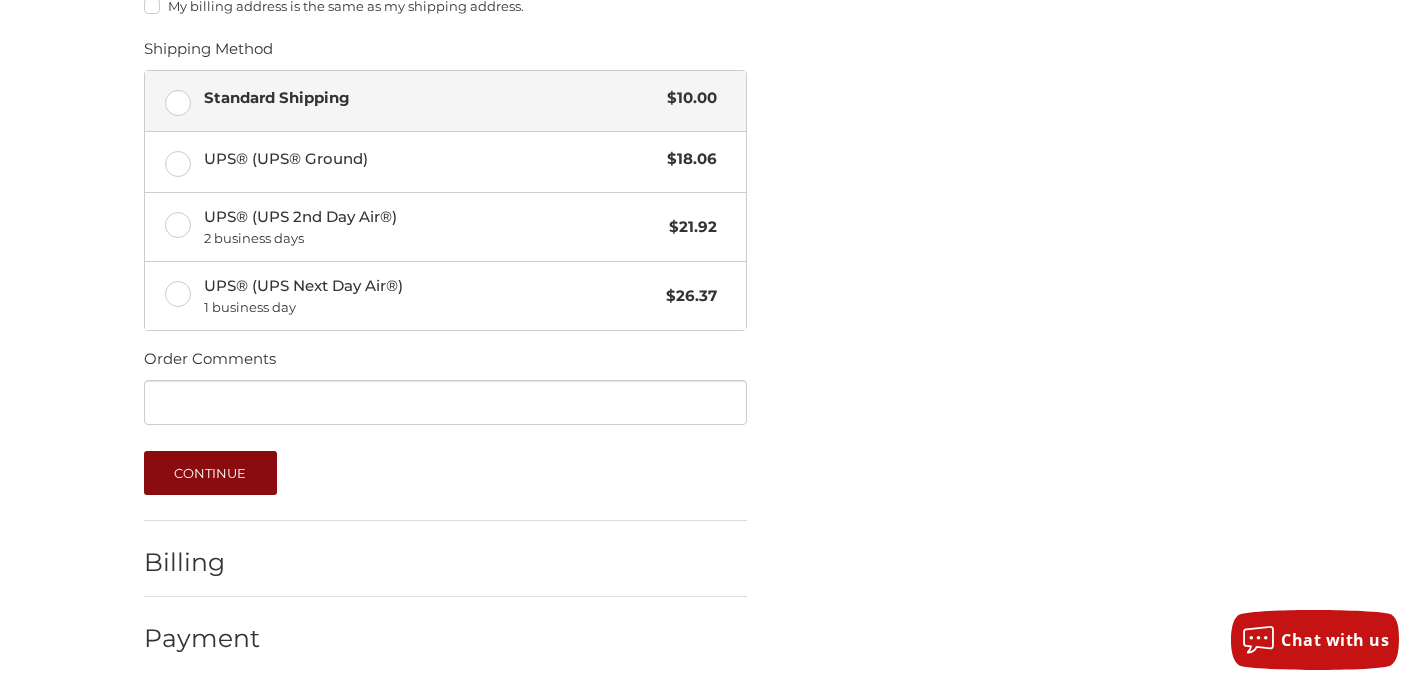 click on "Continue" at bounding box center (210, 473) 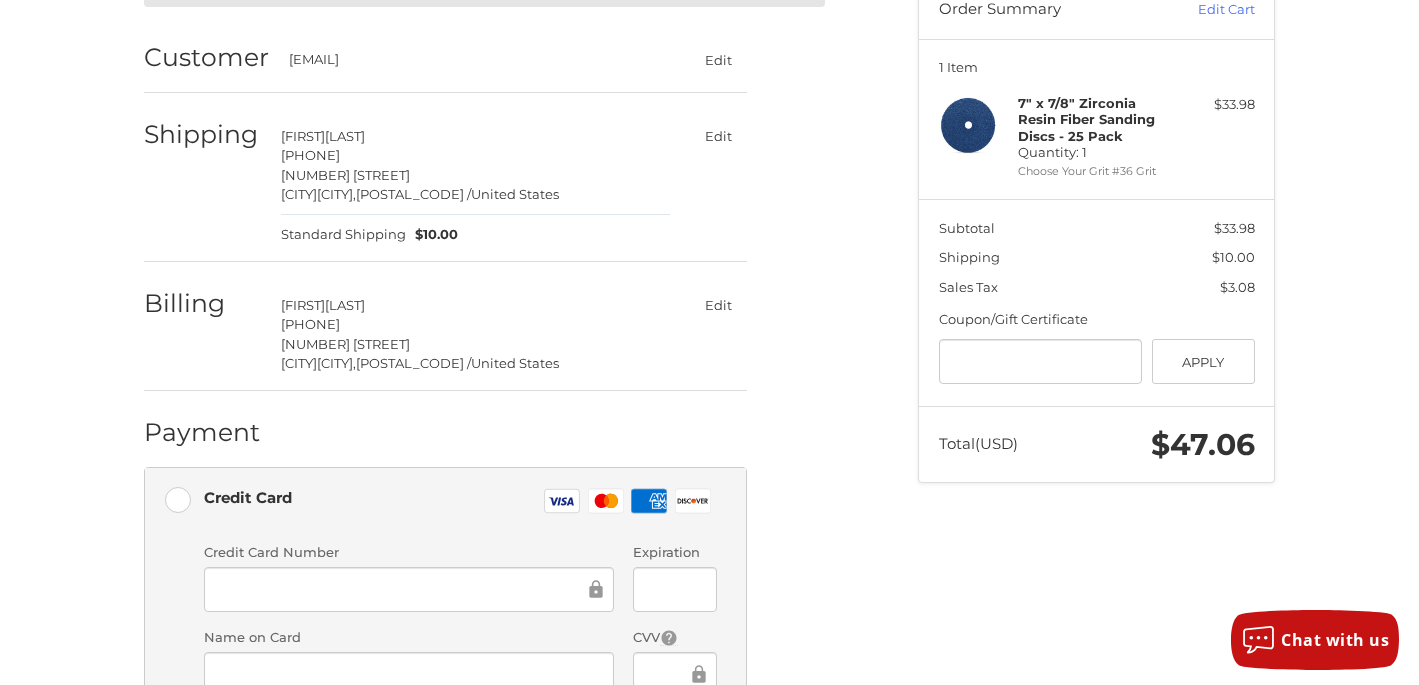 scroll, scrollTop: 587, scrollLeft: 0, axis: vertical 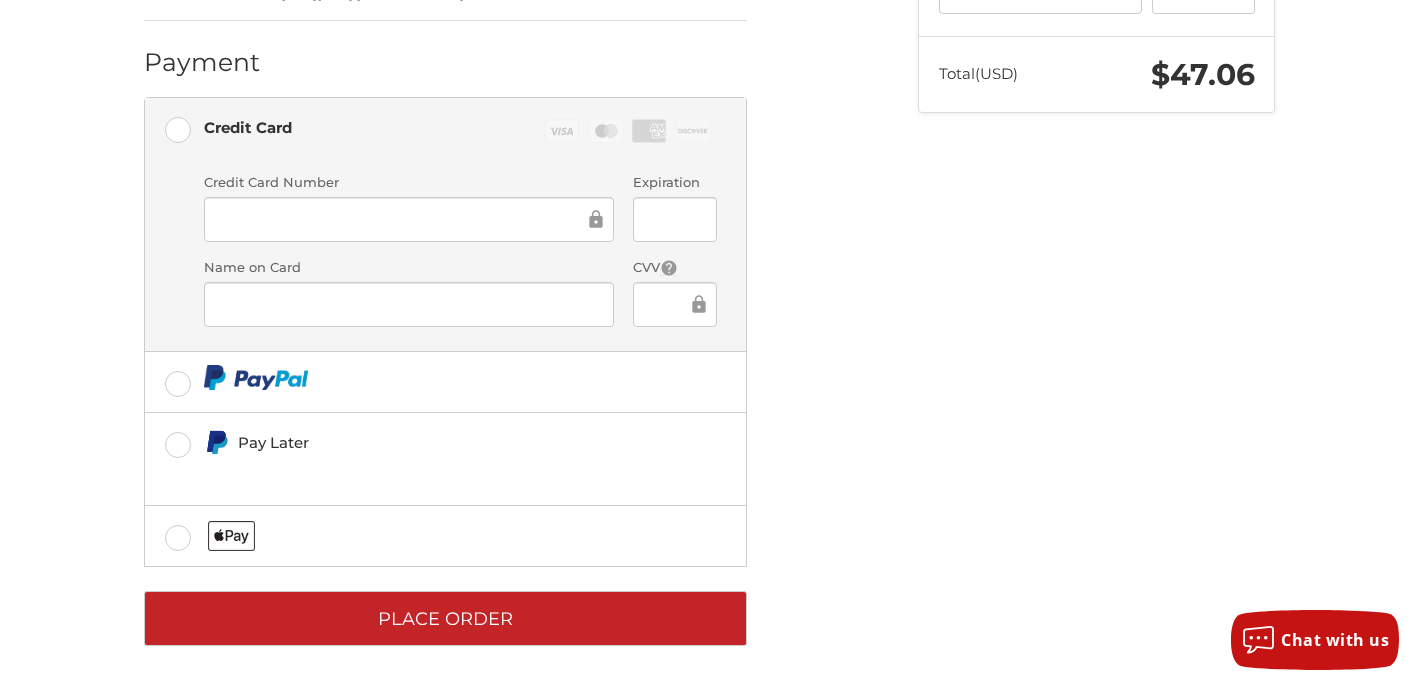 click at bounding box center [409, 304] 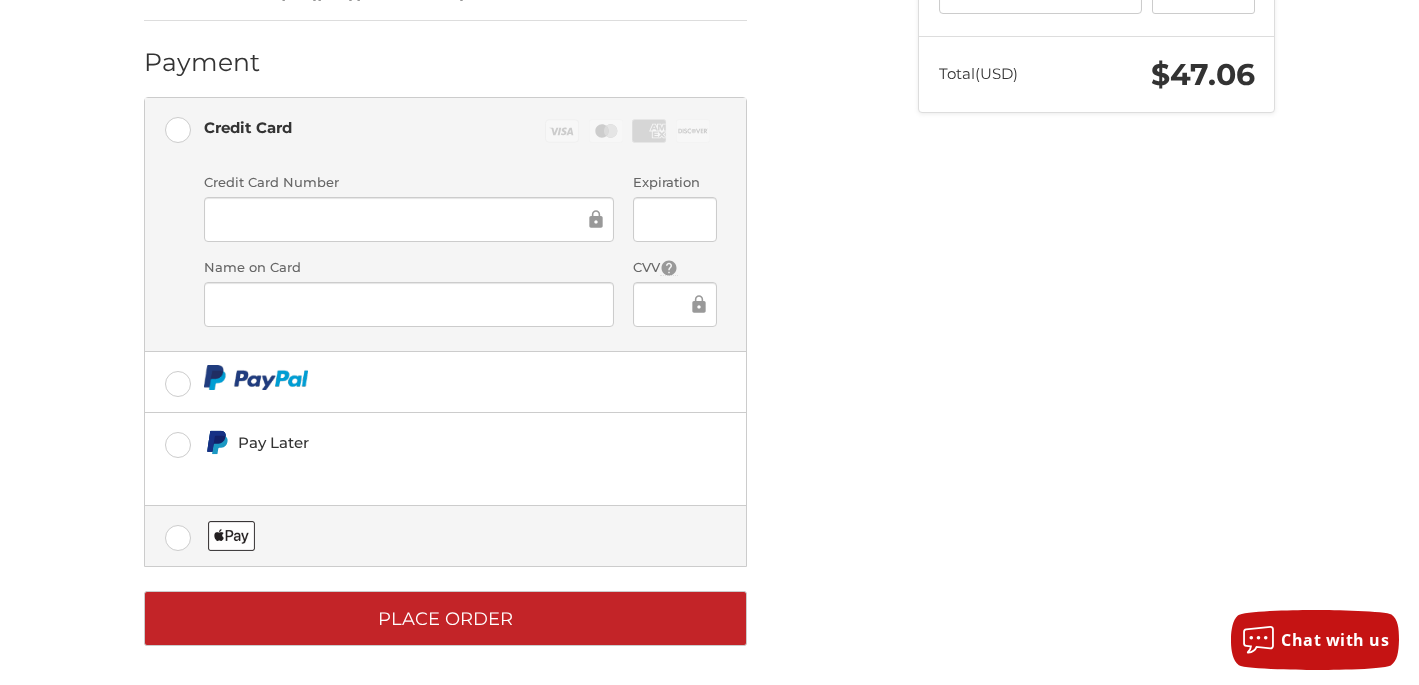 click on "Place Order" at bounding box center (445, 618) 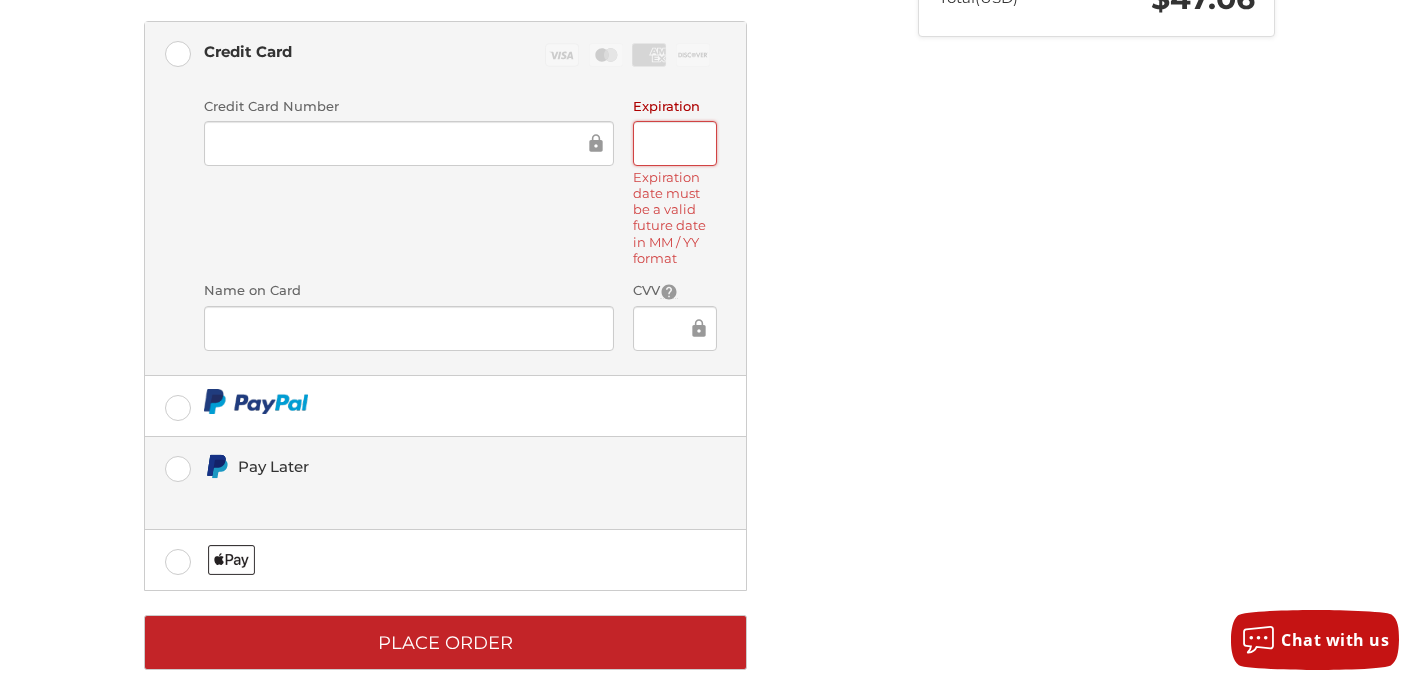 scroll, scrollTop: 684, scrollLeft: 0, axis: vertical 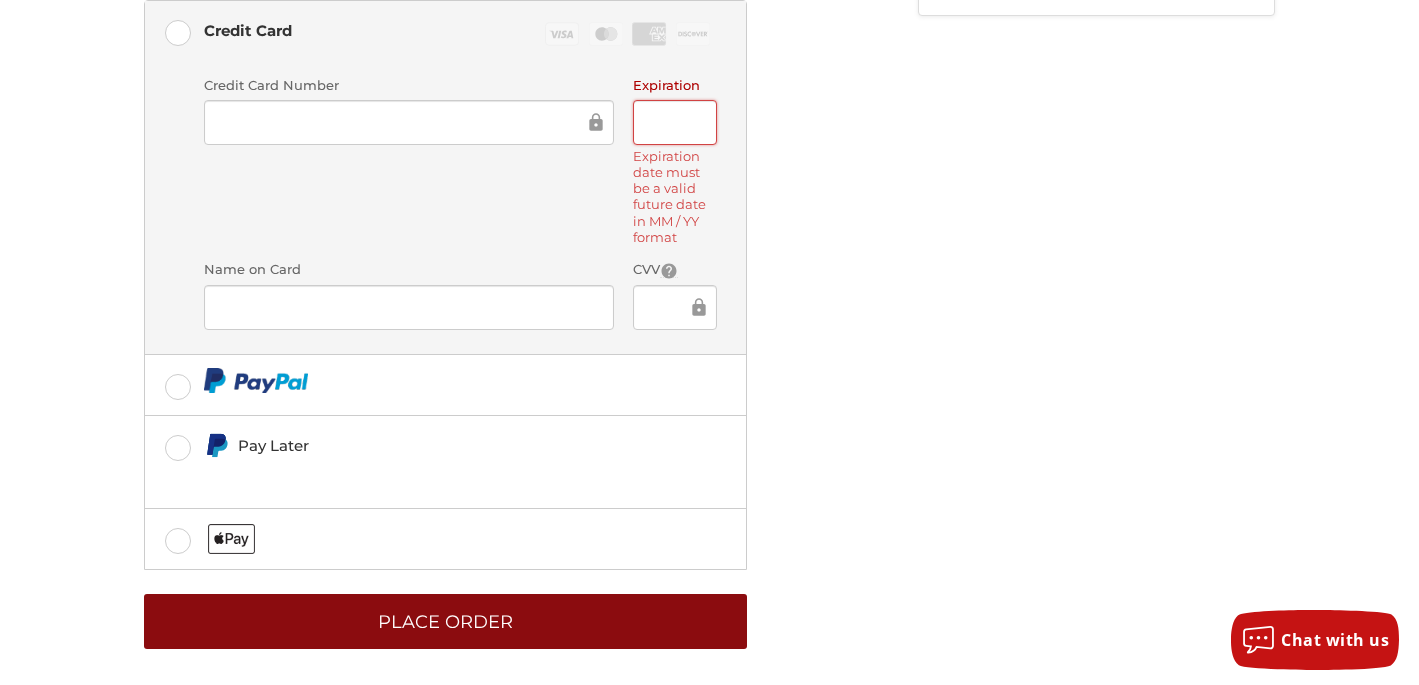 click on "Place Order" at bounding box center (445, 621) 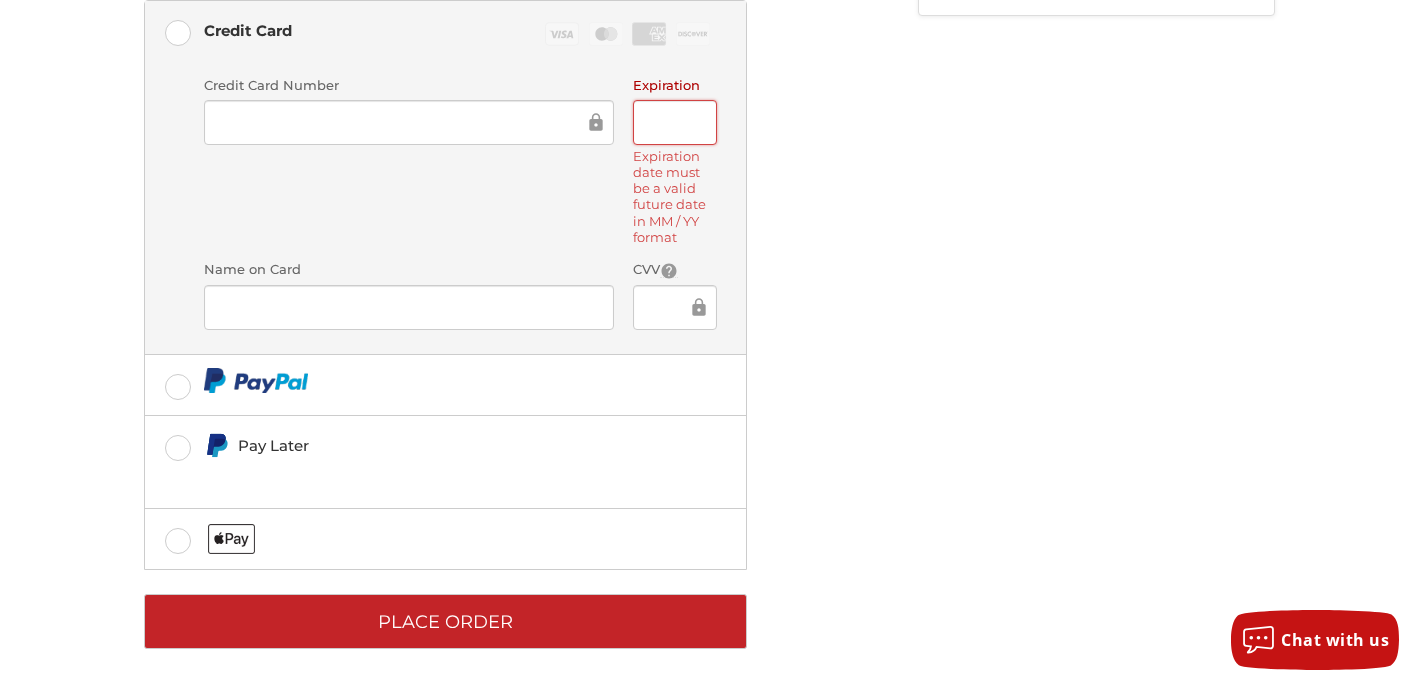click at bounding box center (401, 122) 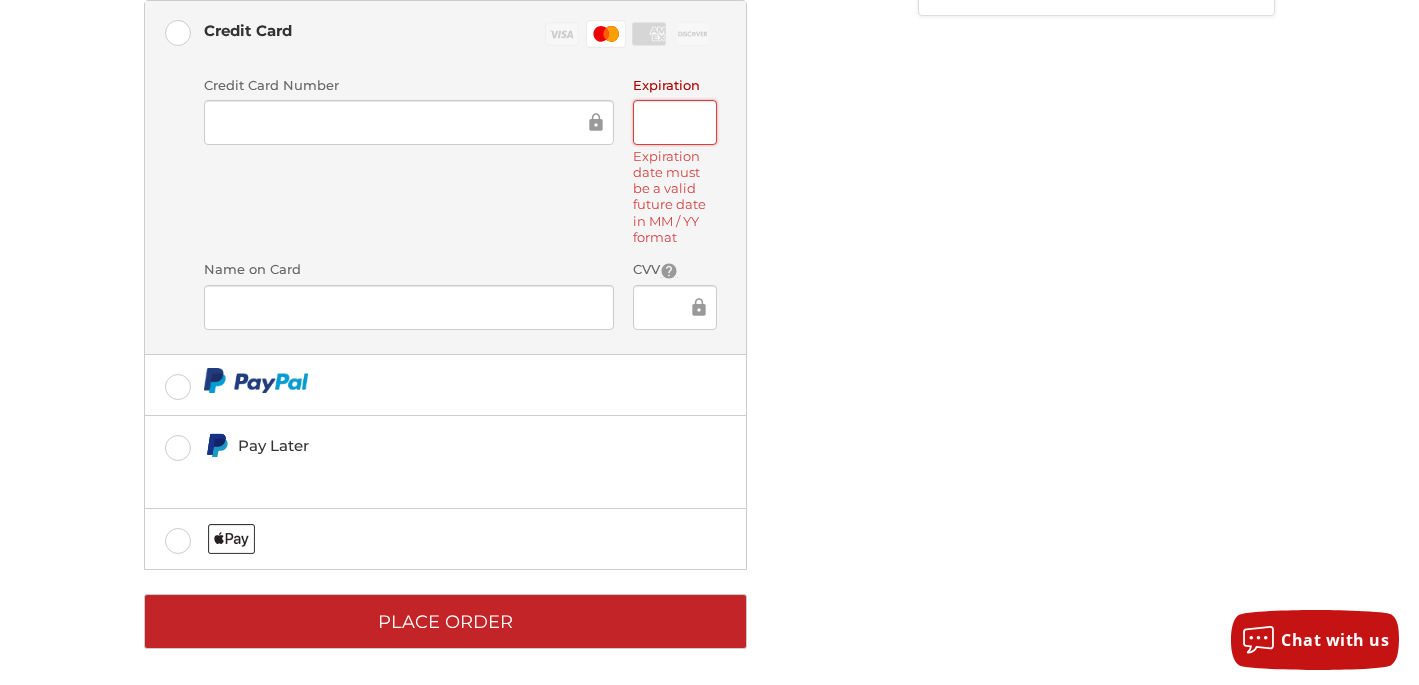 click at bounding box center [674, 122] 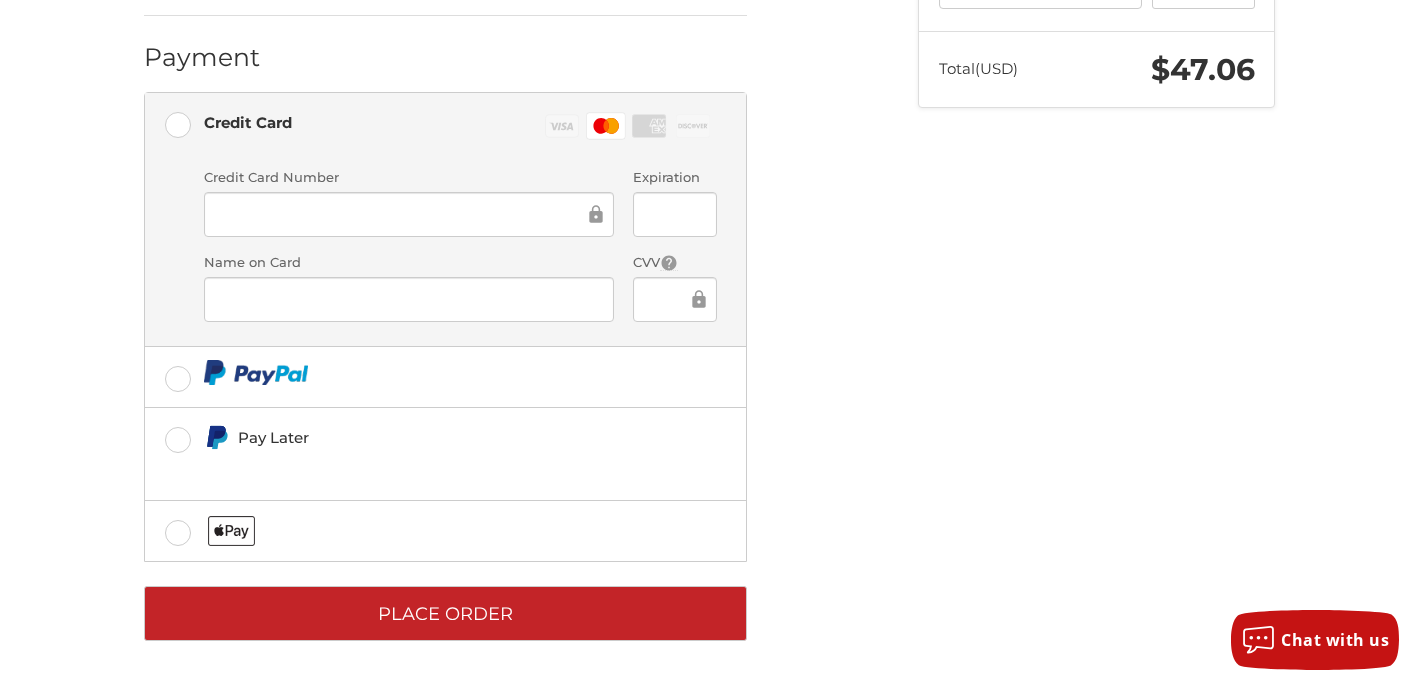 scroll, scrollTop: 587, scrollLeft: 0, axis: vertical 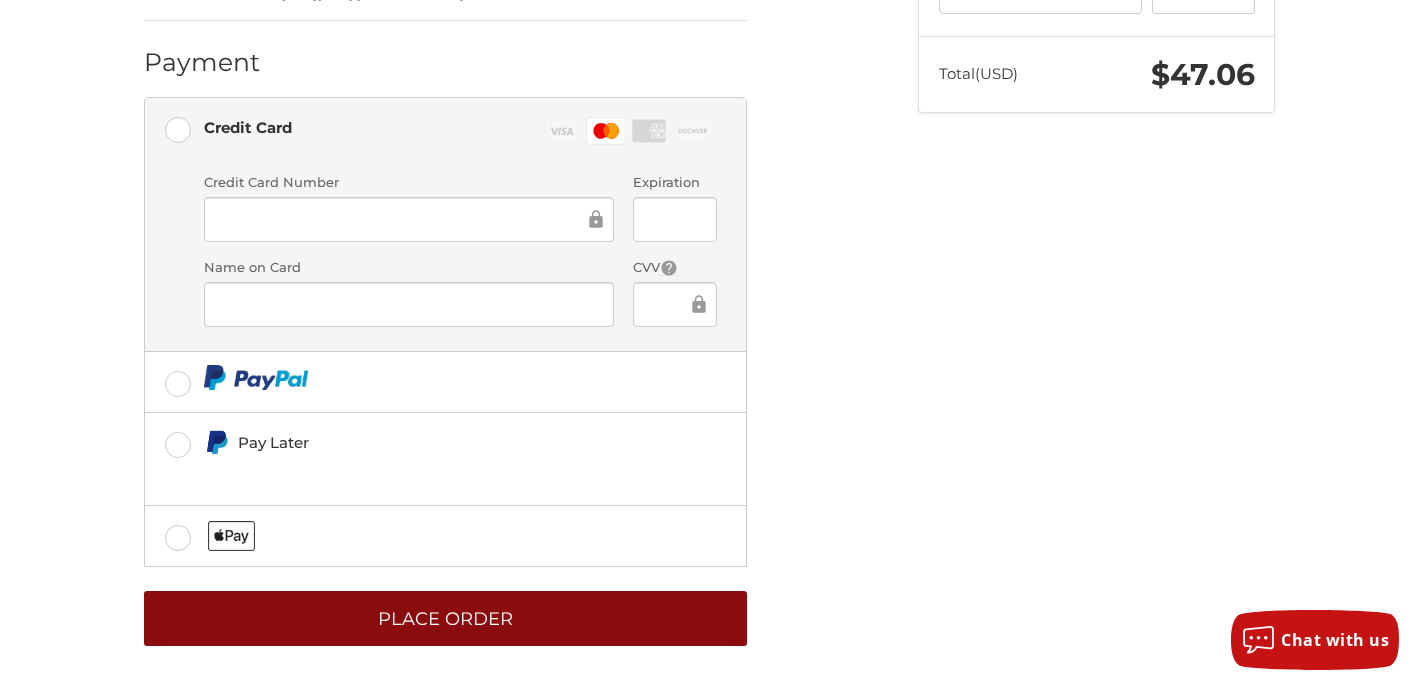 click on "Place Order" at bounding box center (445, 618) 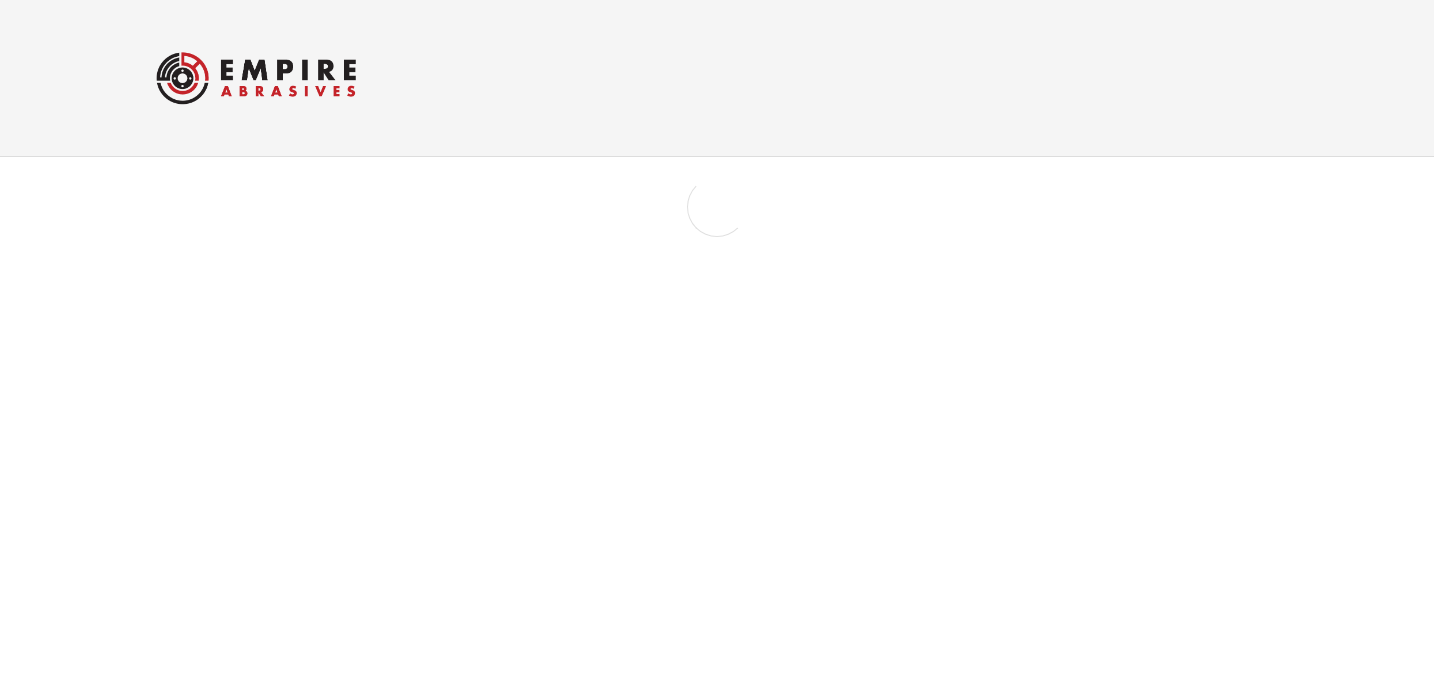 scroll, scrollTop: 0, scrollLeft: 0, axis: both 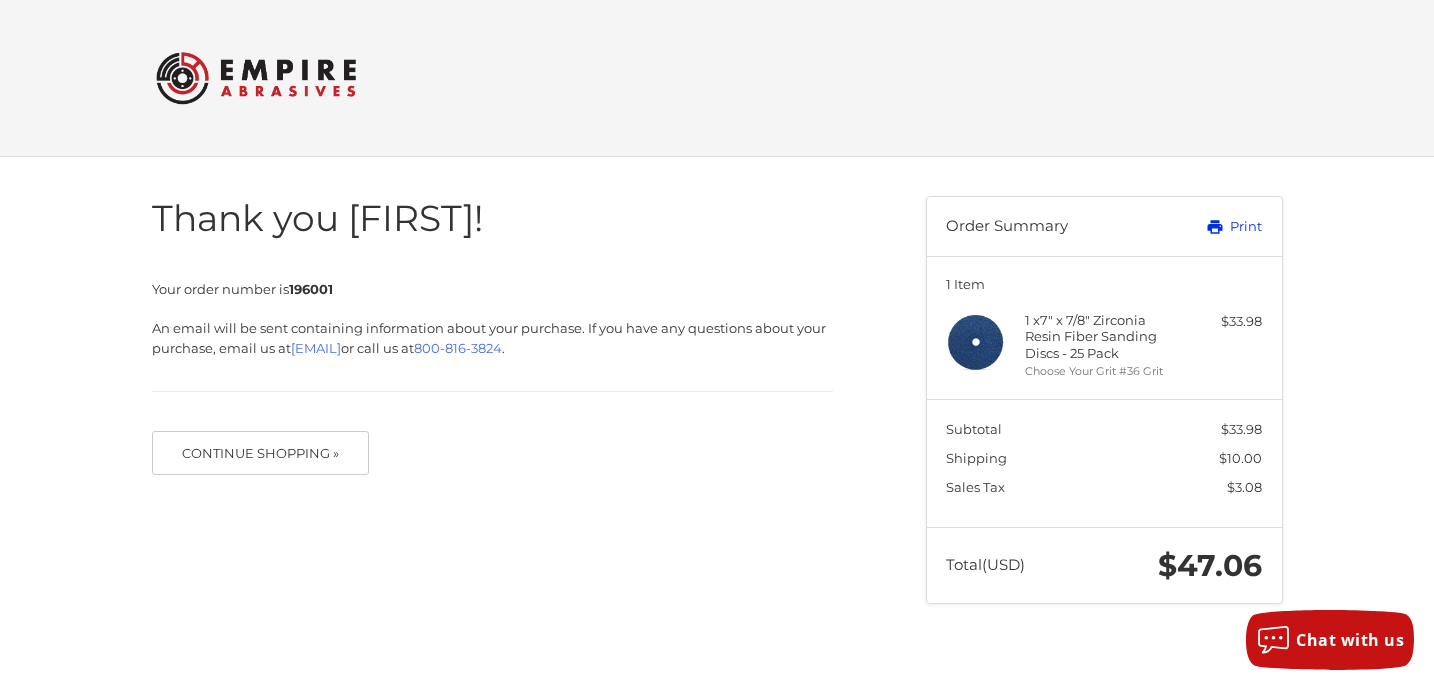 click on "Print" at bounding box center [1212, 227] 